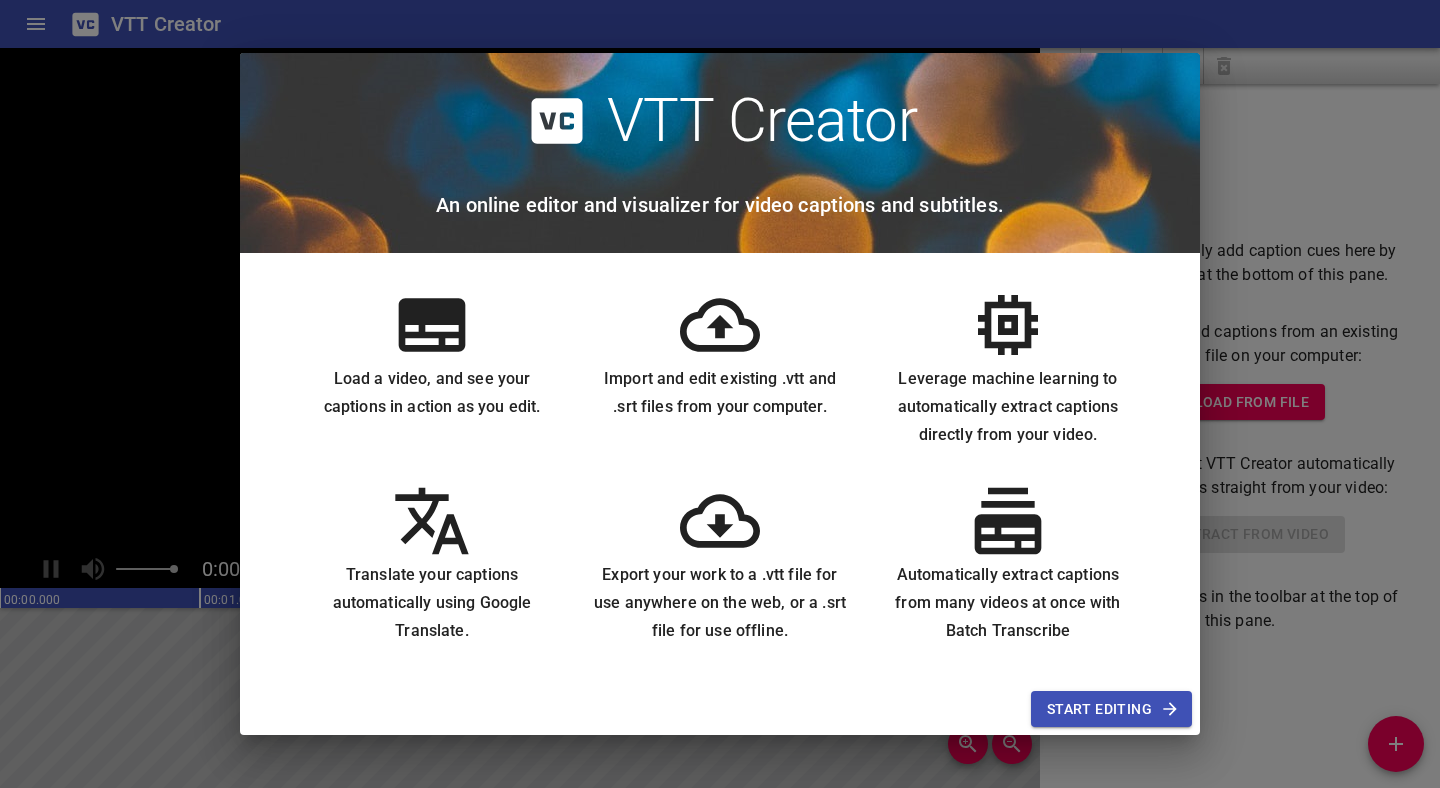 scroll, scrollTop: 0, scrollLeft: 0, axis: both 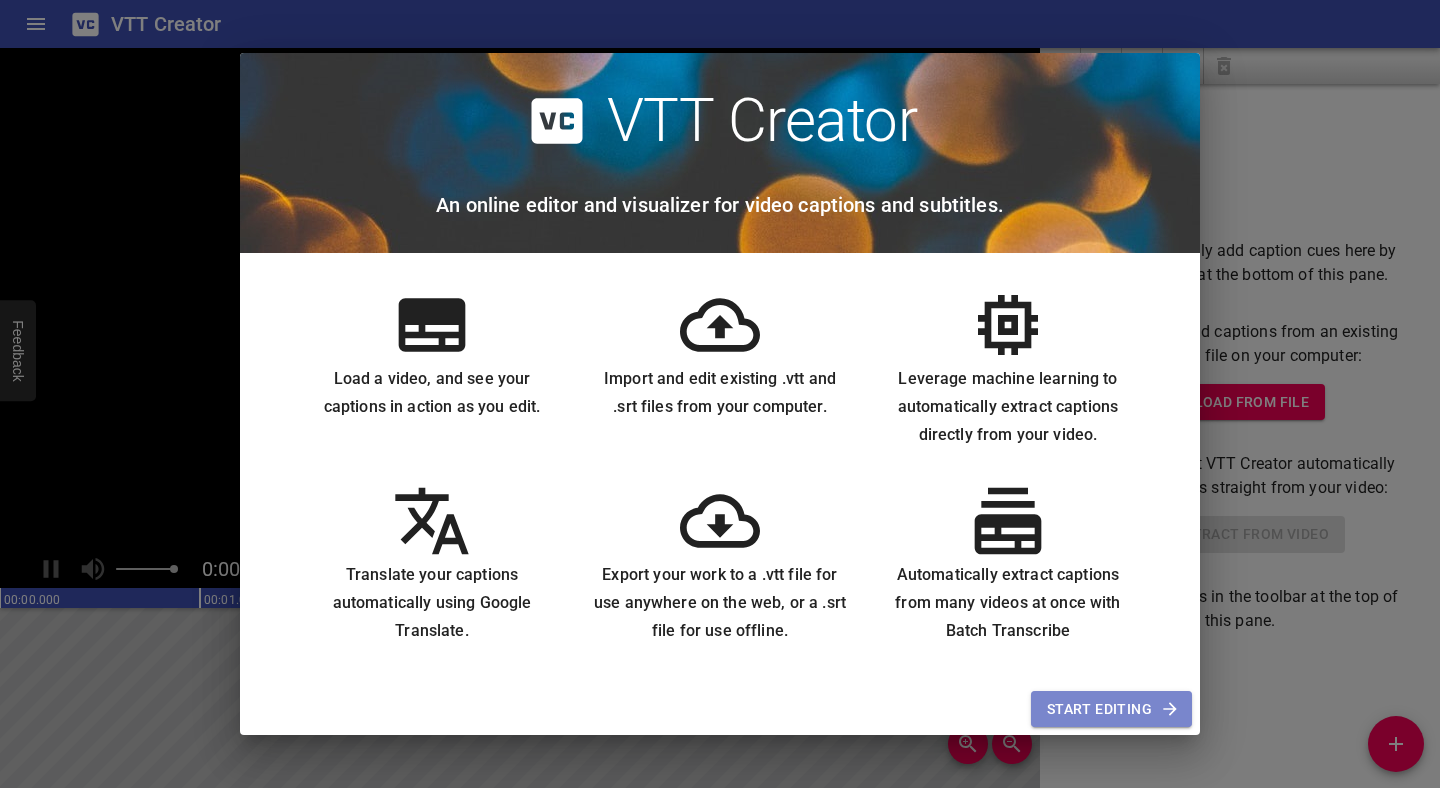 click on "Start Editing" at bounding box center (1111, 709) 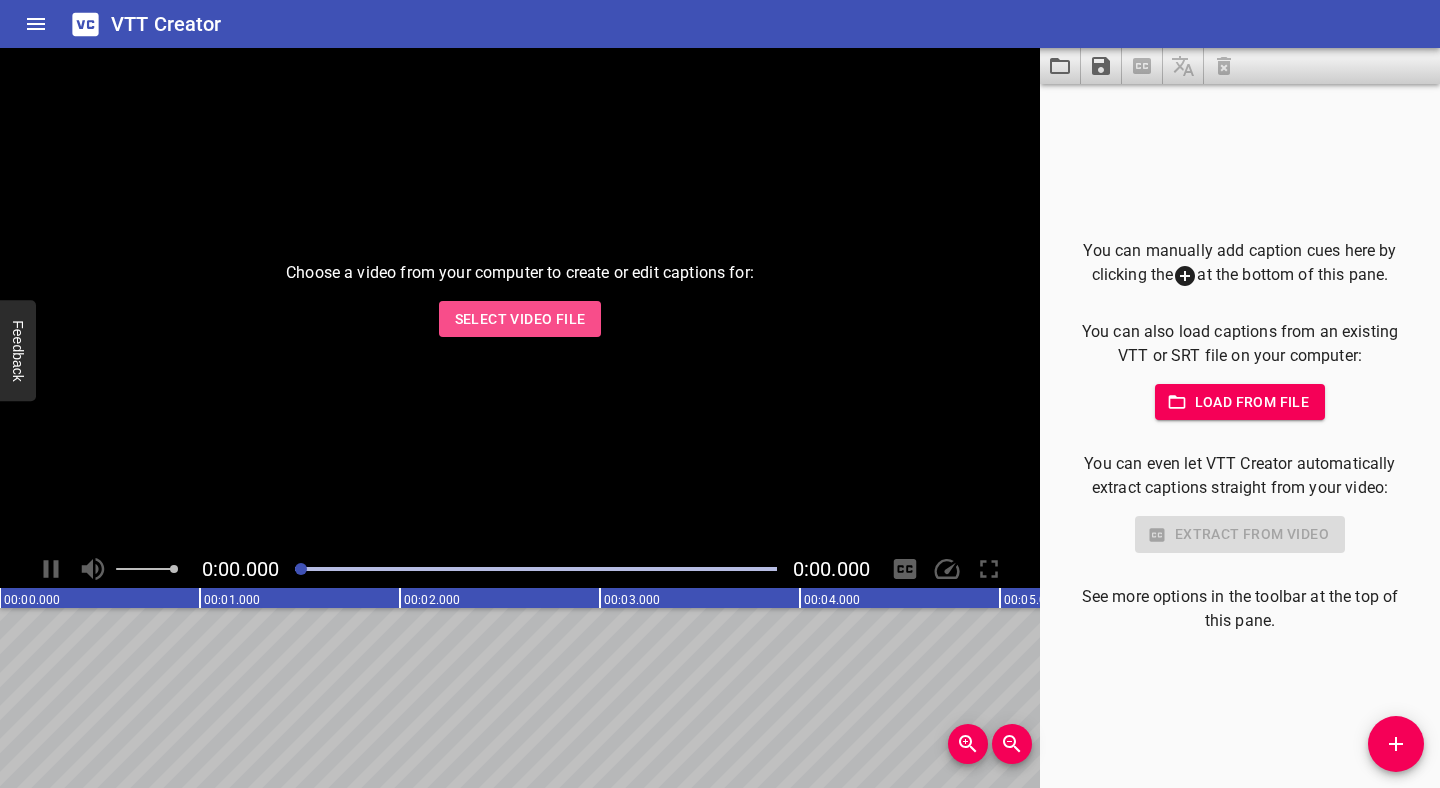 click on "Select Video File" at bounding box center [520, 319] 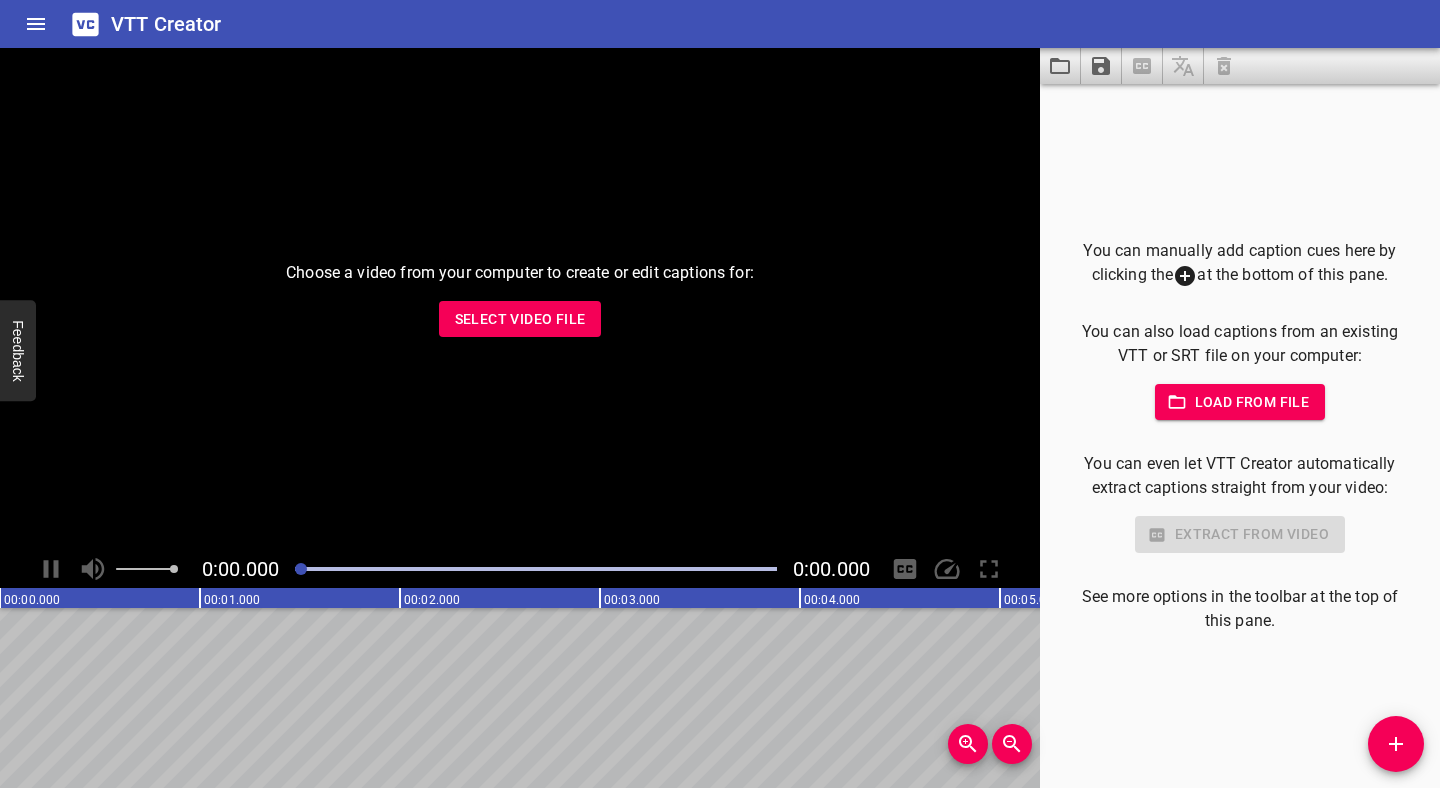 click on "You can manually add caption cues here by clicking the   at the bottom of this pane. You can also load captions from an existing VTT or SRT file on your computer: Load from file You can even let VTT Creator automatically extract captions straight from your video: Extract from video See more options in the toolbar at the top of this pane." at bounding box center (1240, 436) 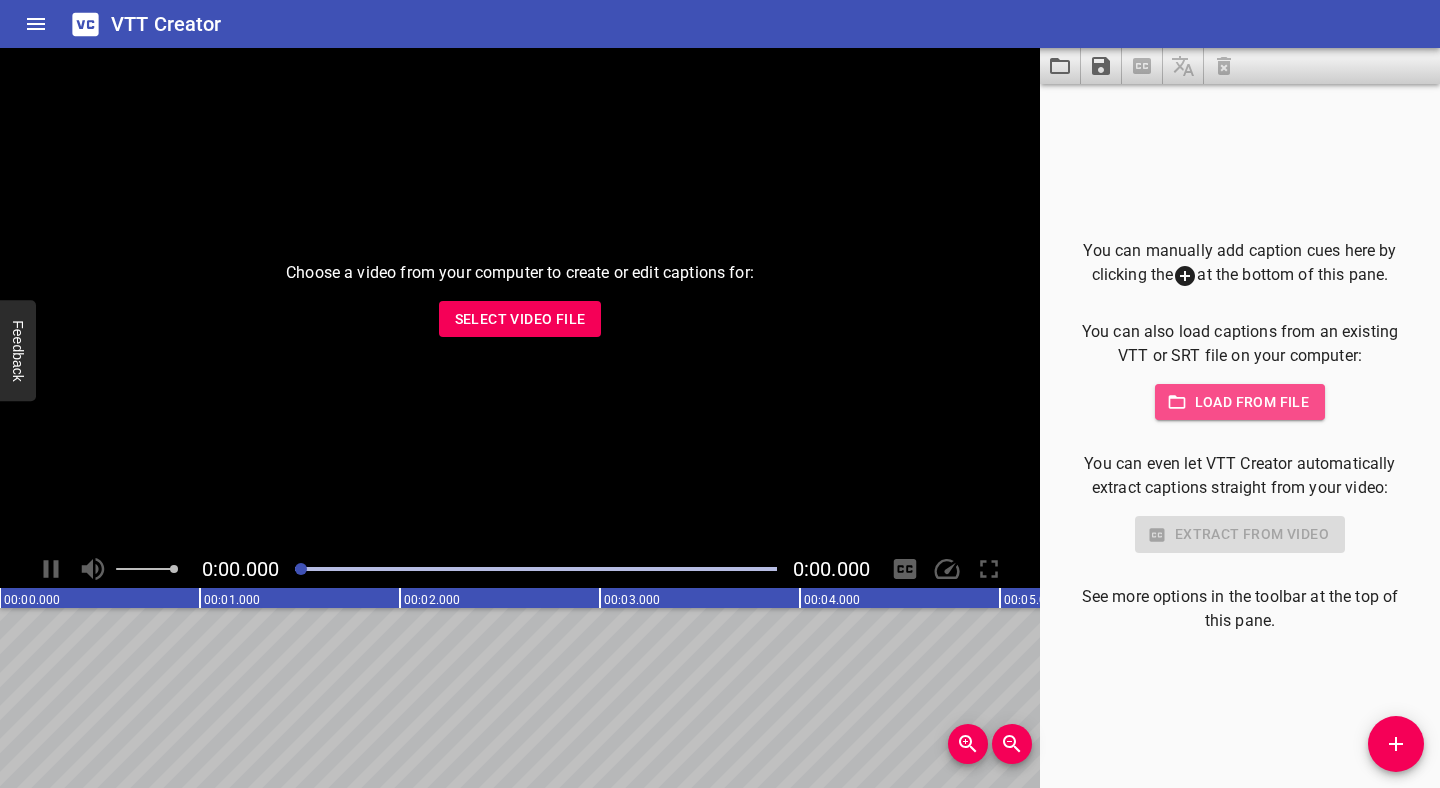 click 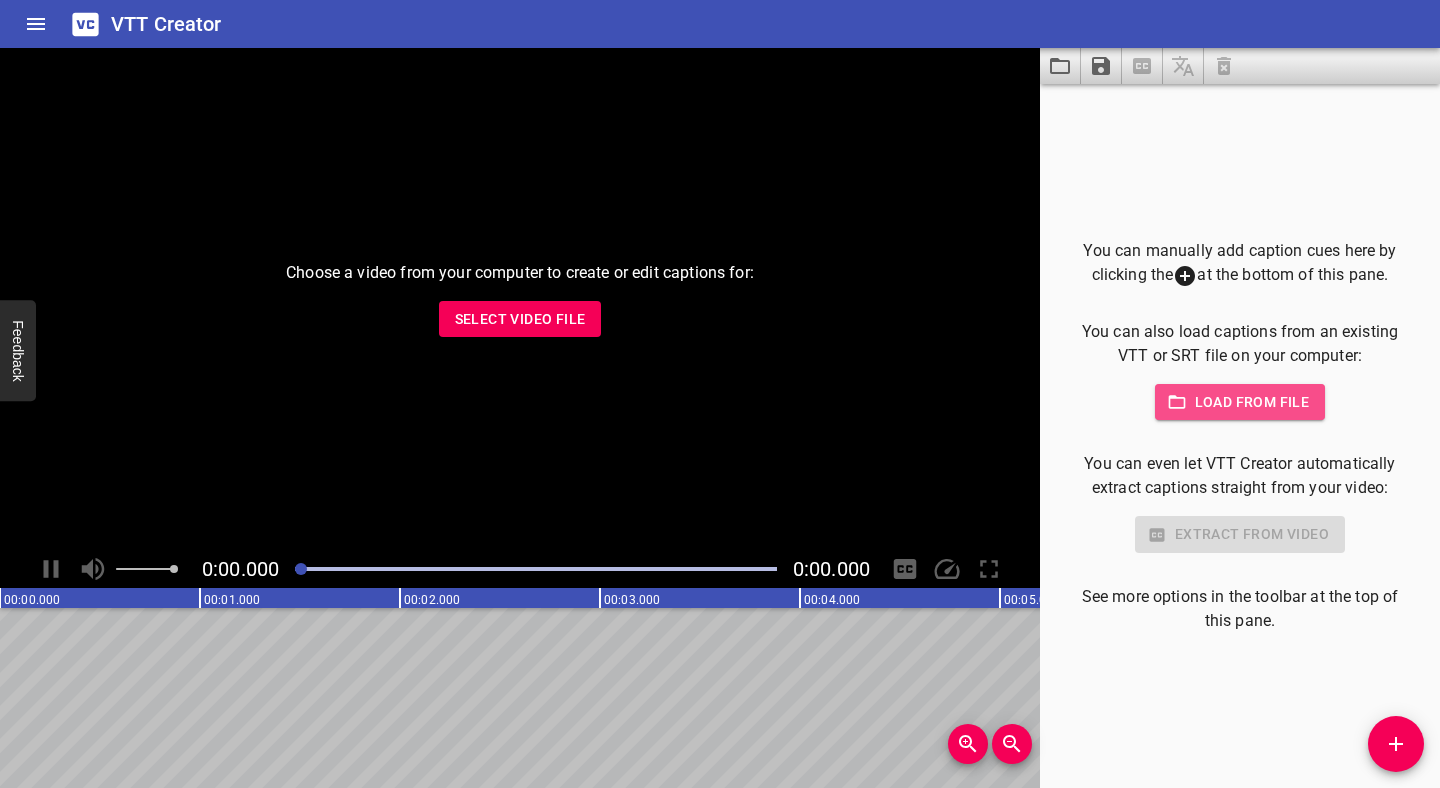 click 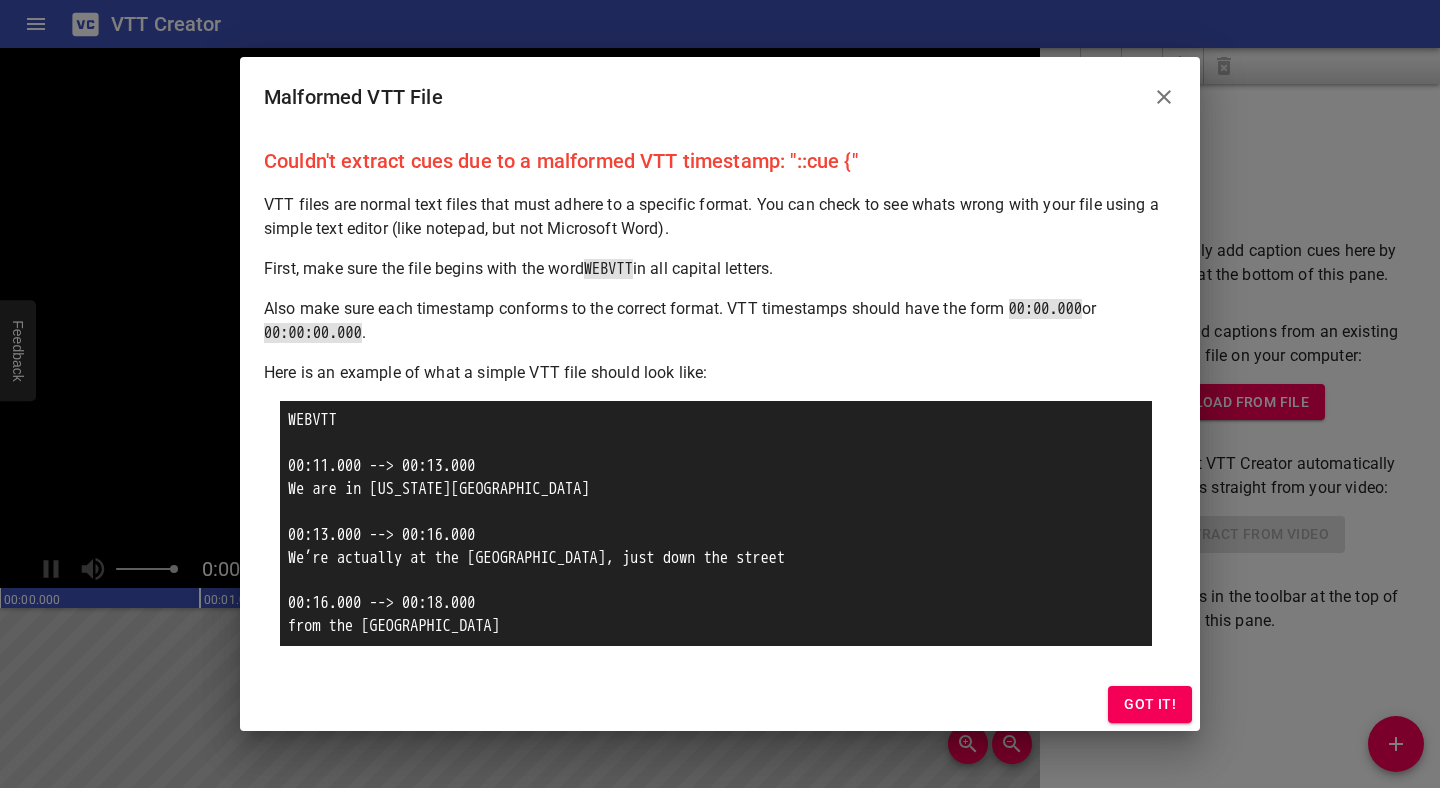 click on "Got it!" at bounding box center [1150, 704] 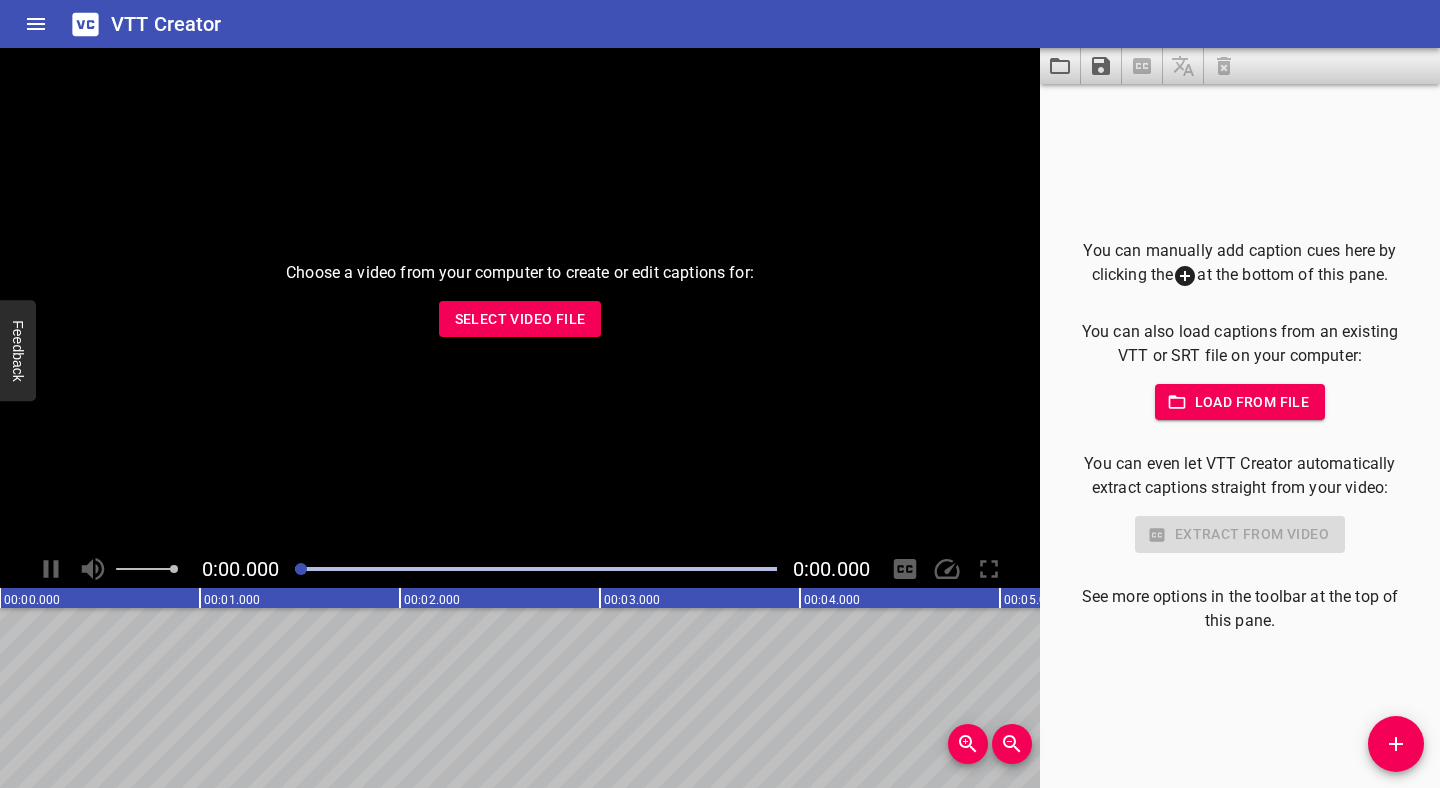 click on "Load from file" at bounding box center [1240, 402] 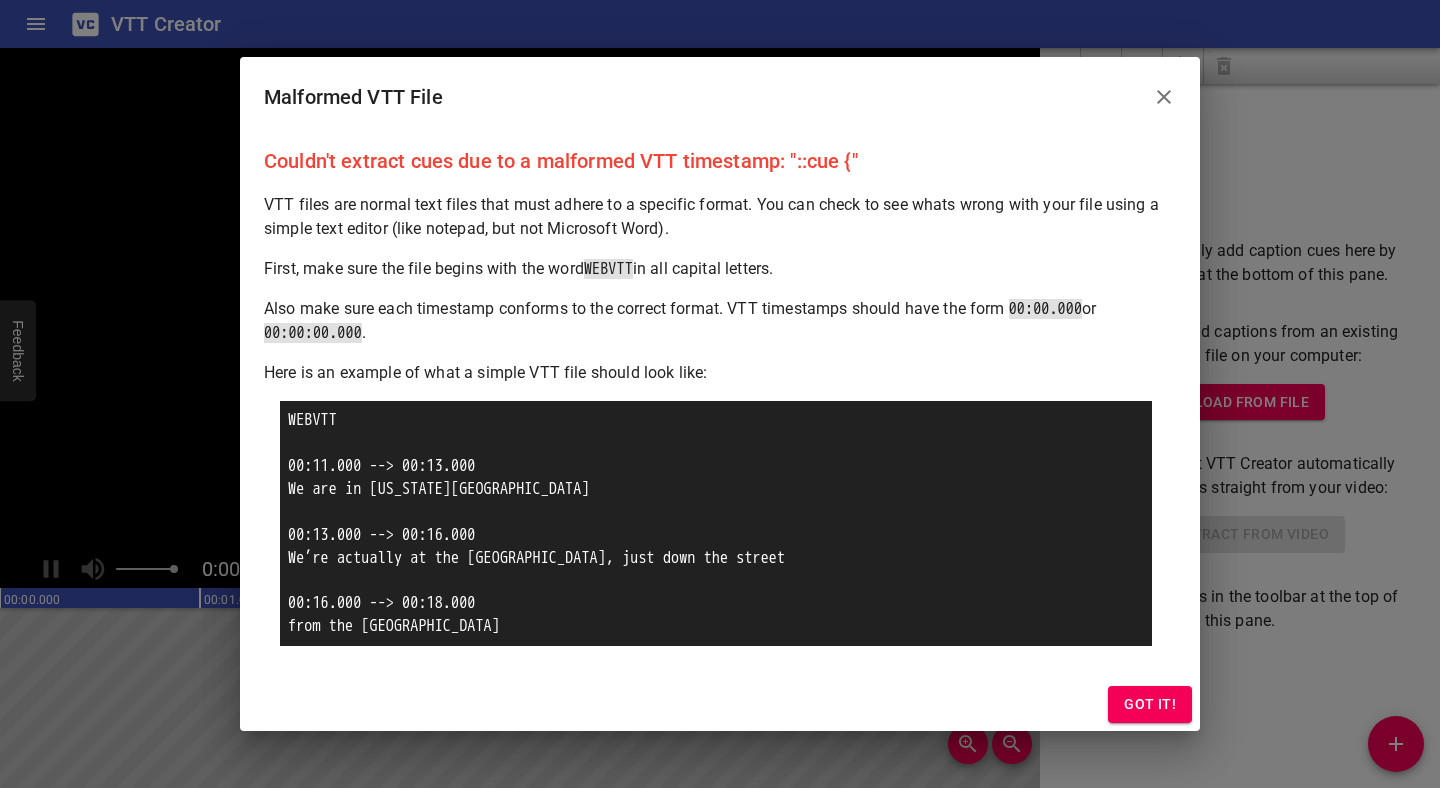 click on "Got it!" at bounding box center (720, 704) 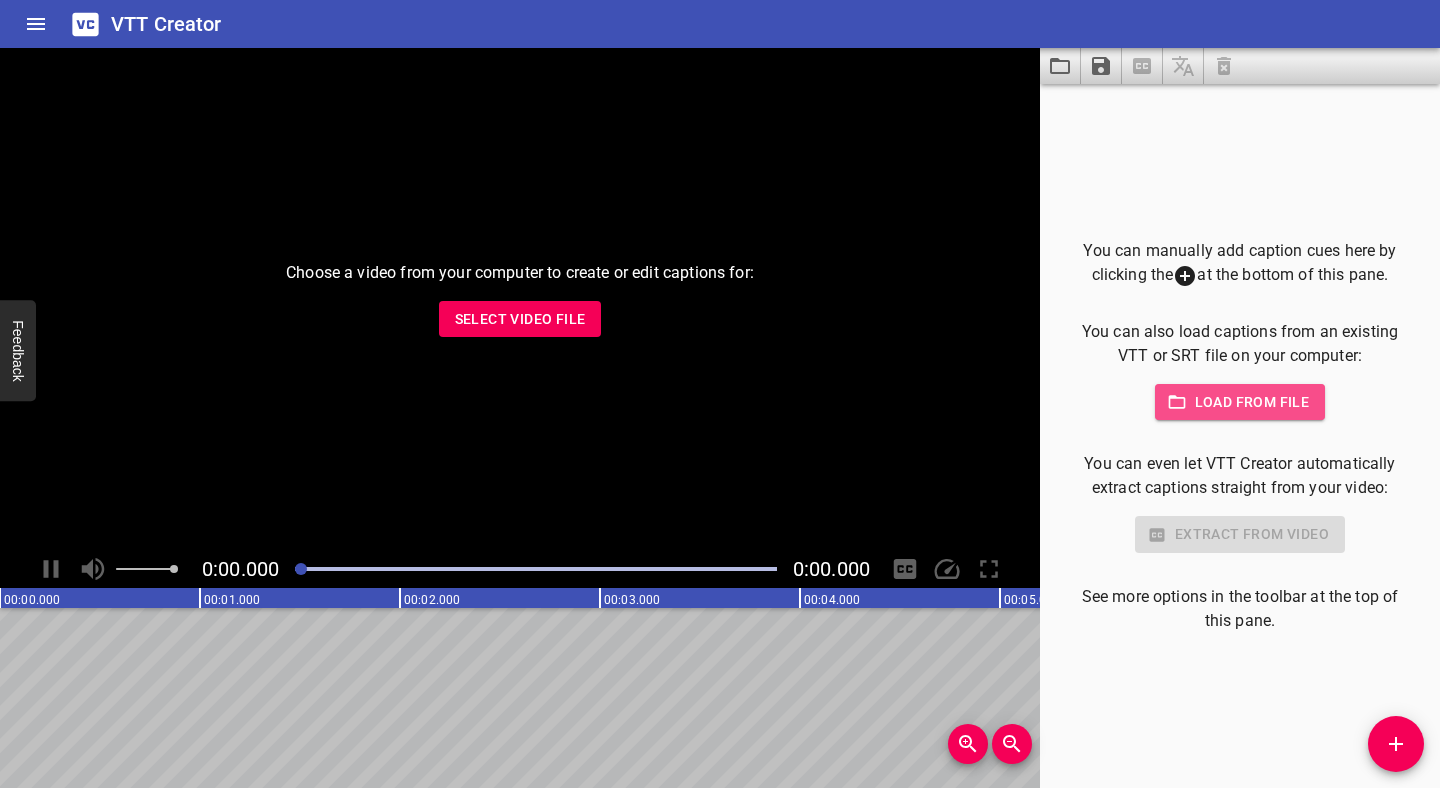 click on "Load from file" at bounding box center [1240, 402] 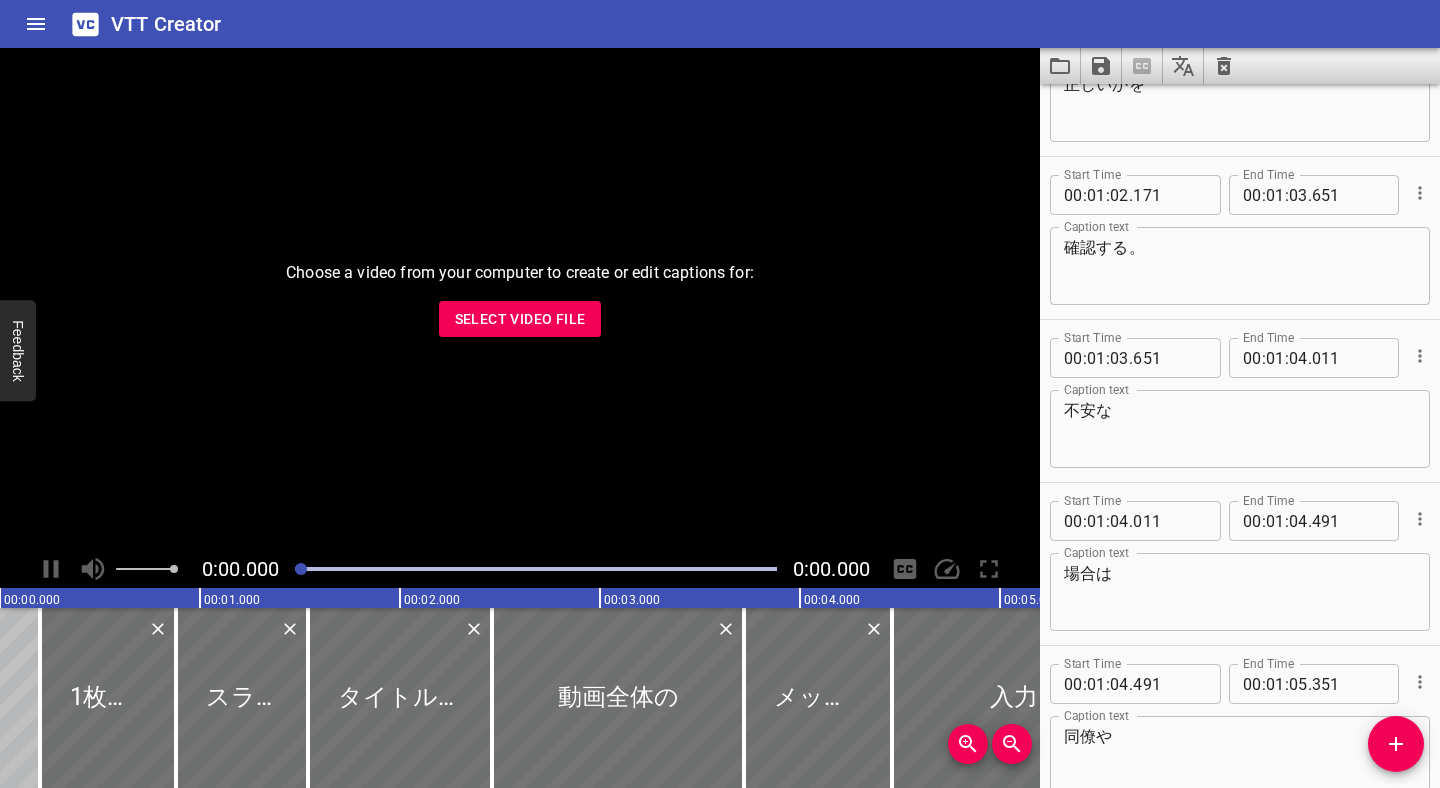 scroll, scrollTop: 8339, scrollLeft: 0, axis: vertical 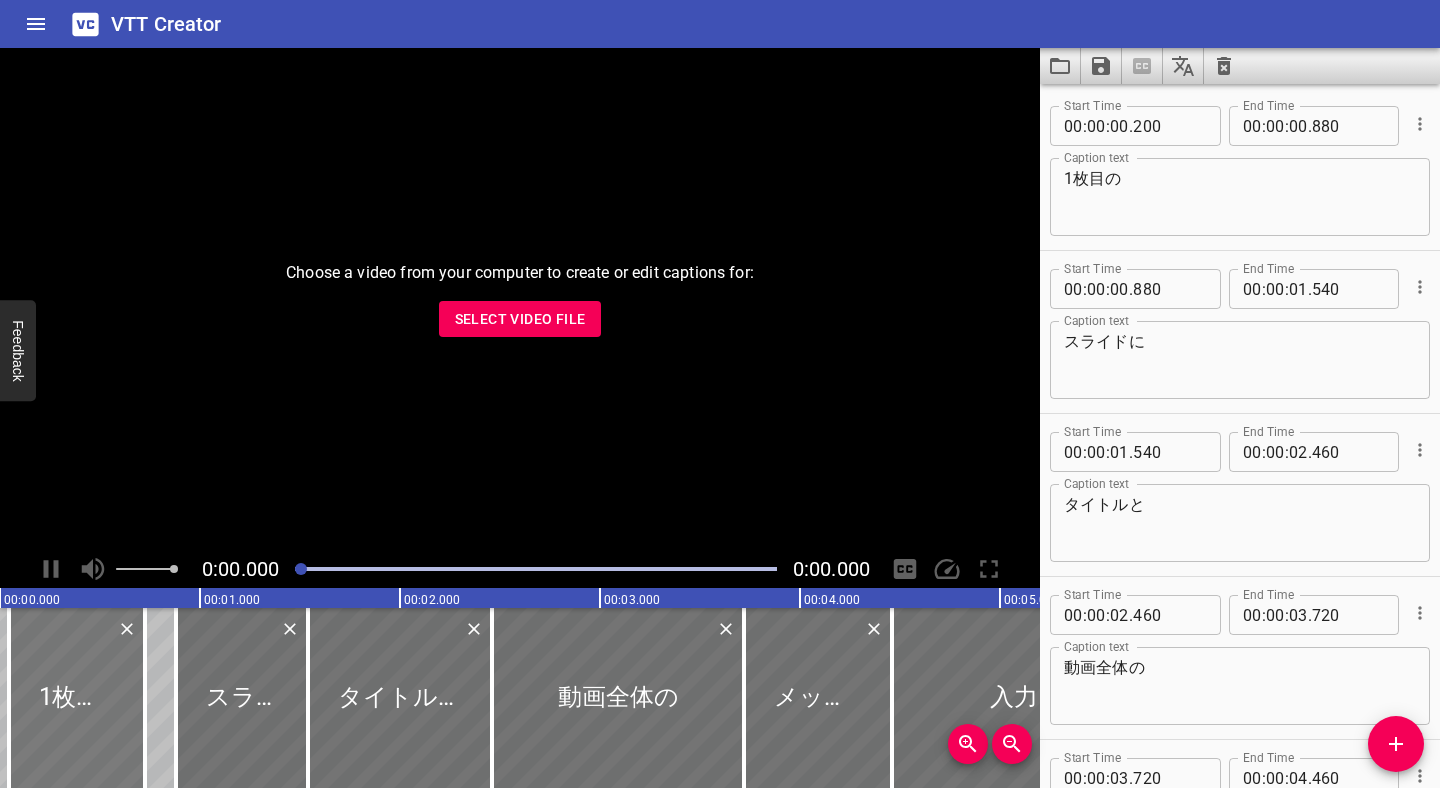 drag, startPoint x: 110, startPoint y: 684, endPoint x: 41, endPoint y: 684, distance: 69 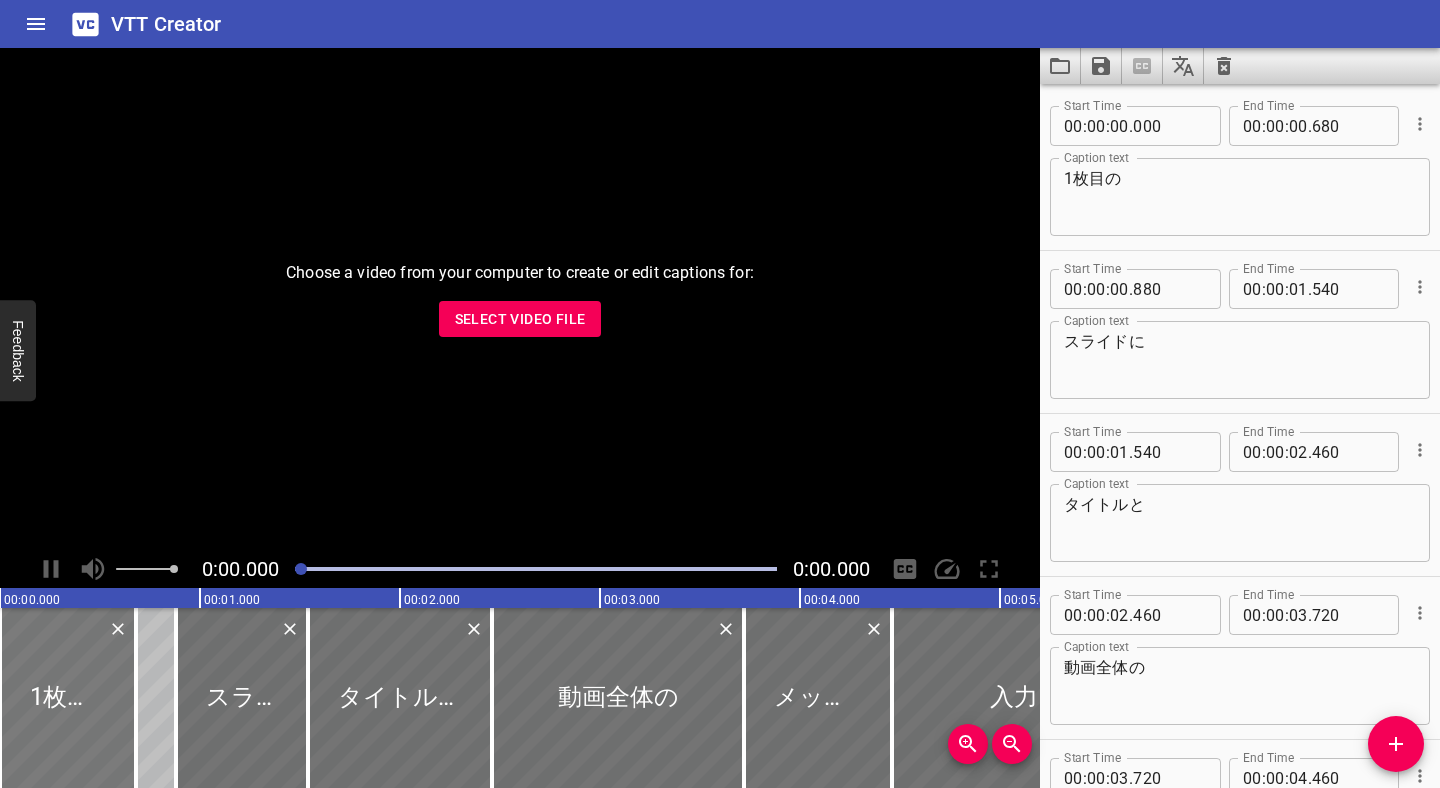 drag, startPoint x: 90, startPoint y: 706, endPoint x: 131, endPoint y: 706, distance: 41 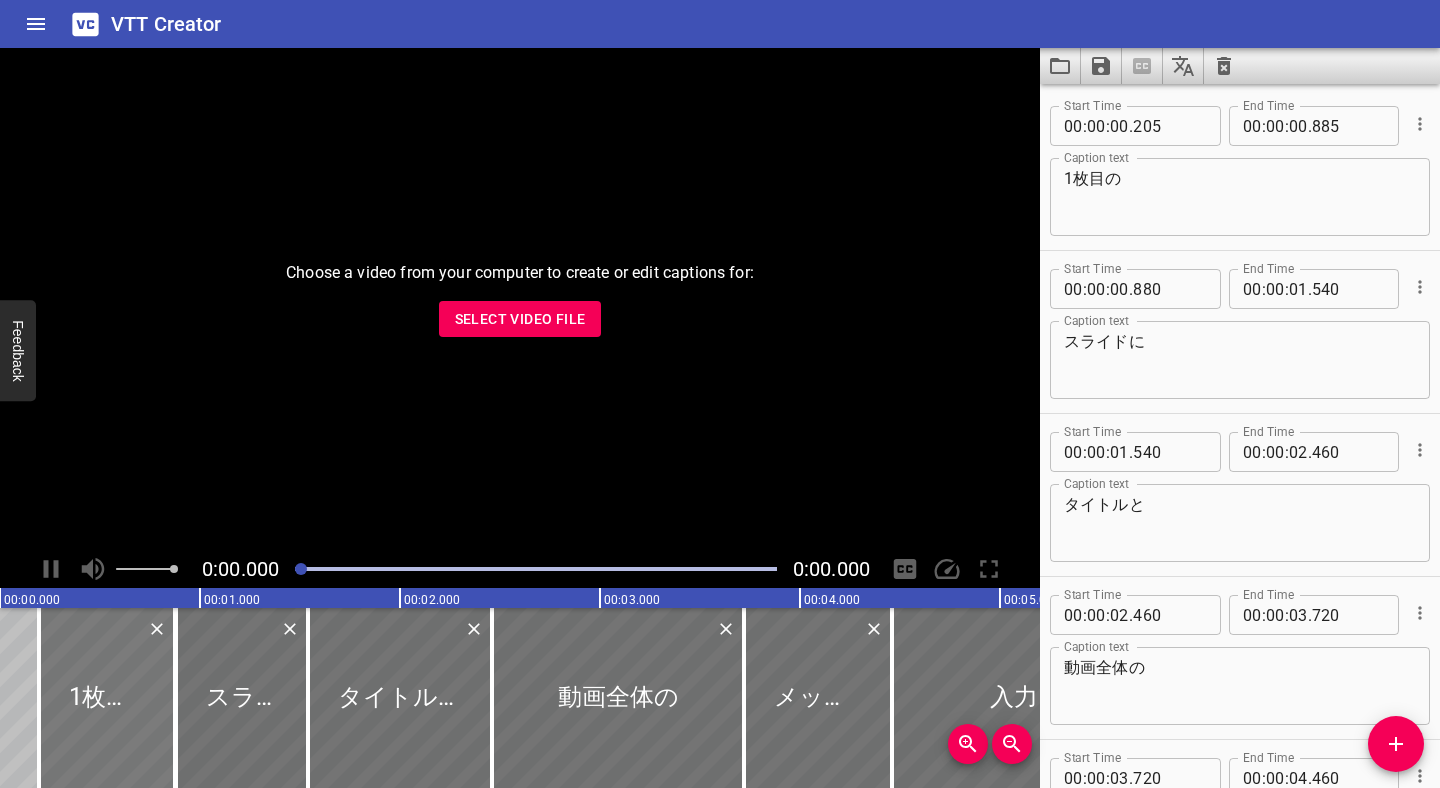 click at bounding box center (107, 698) 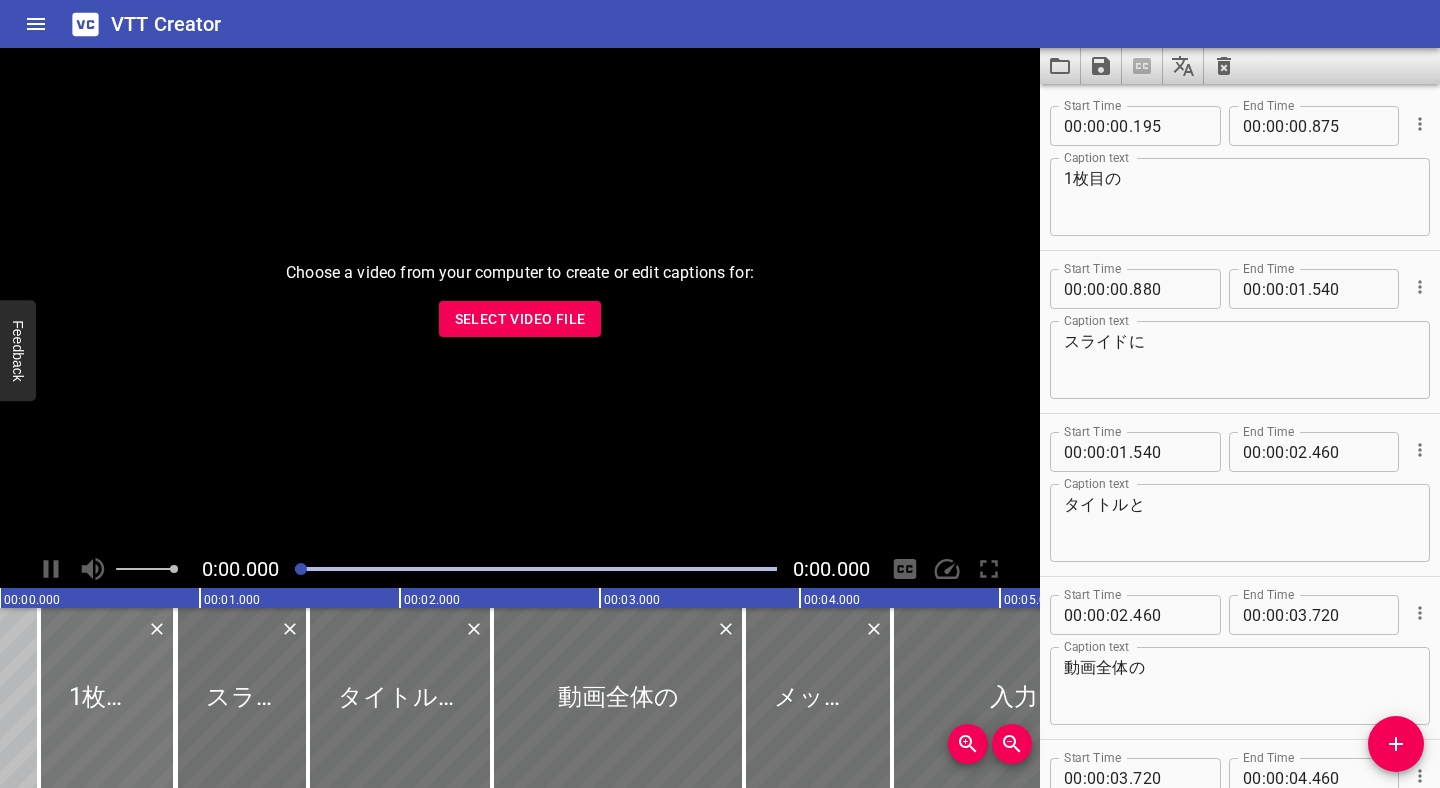 click at bounding box center (107, 698) 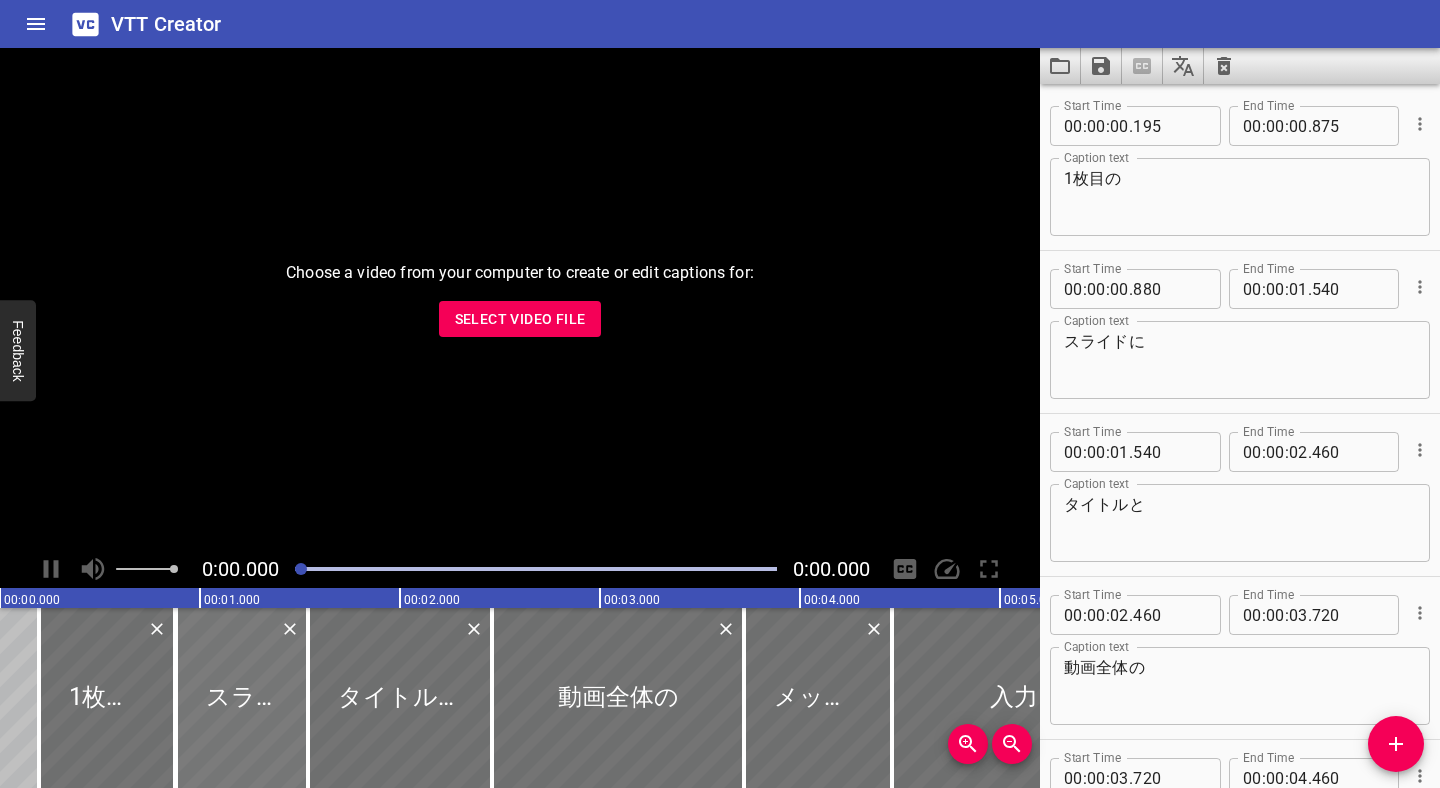 click at bounding box center [242, 698] 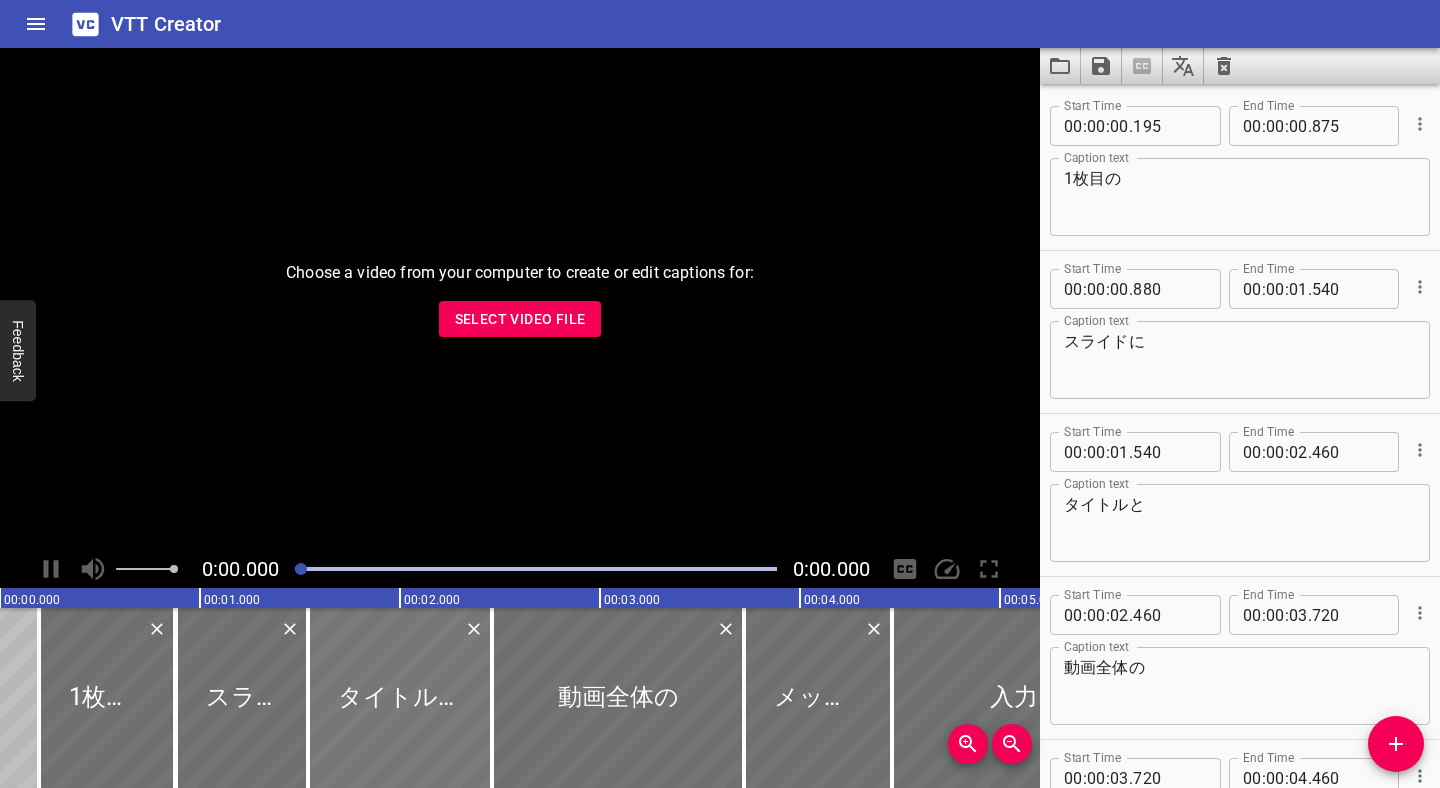 click at bounding box center [400, 698] 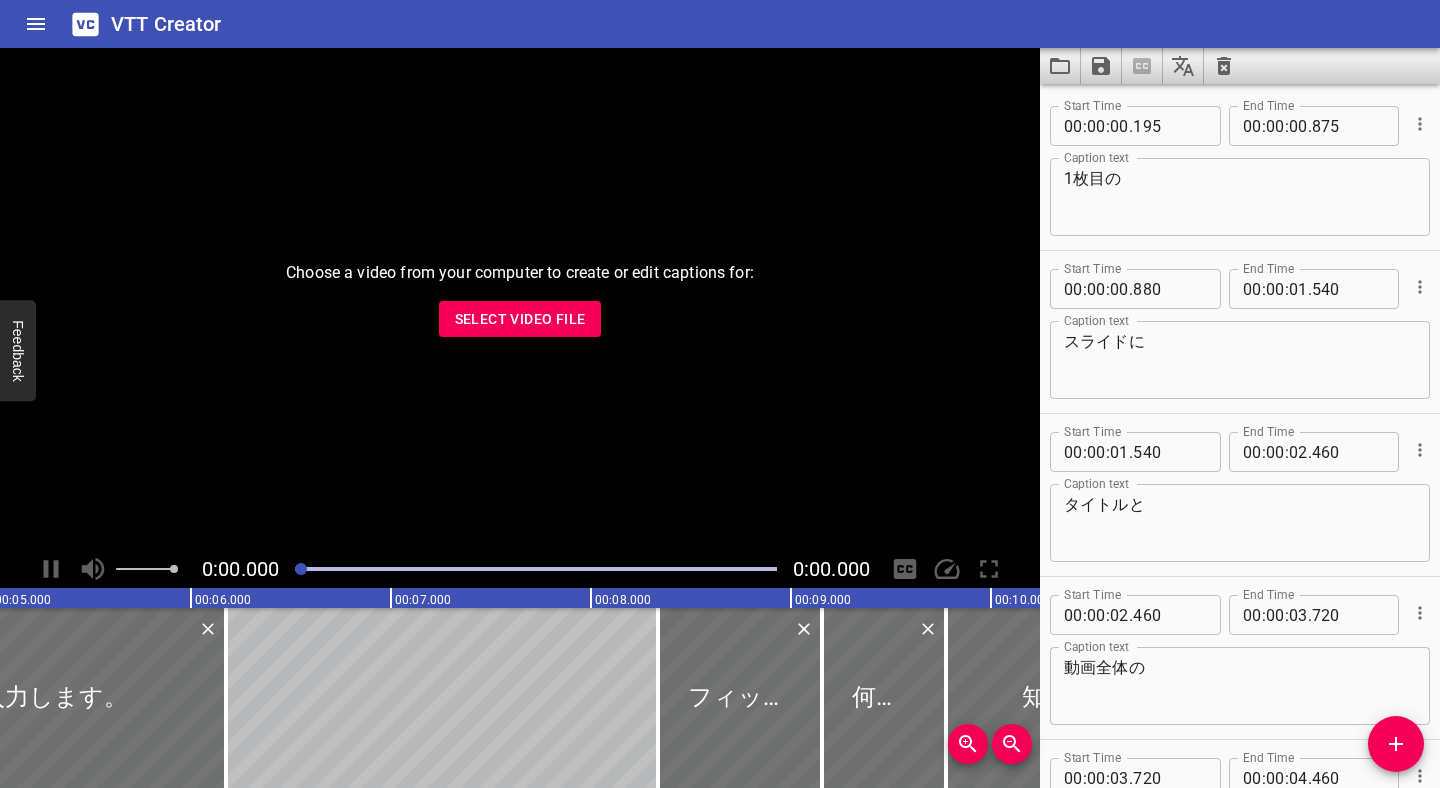 scroll, scrollTop: 0, scrollLeft: 1267, axis: horizontal 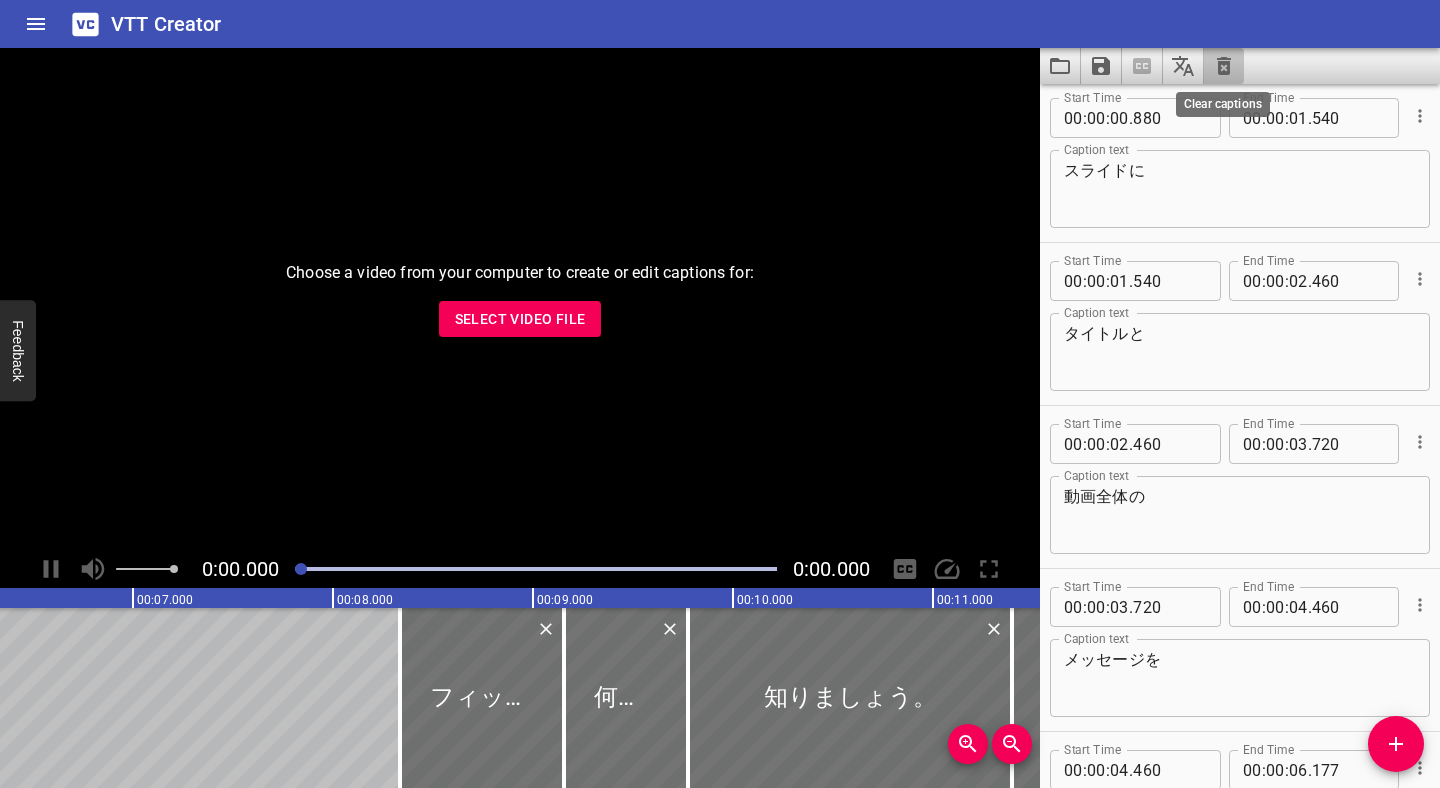 click 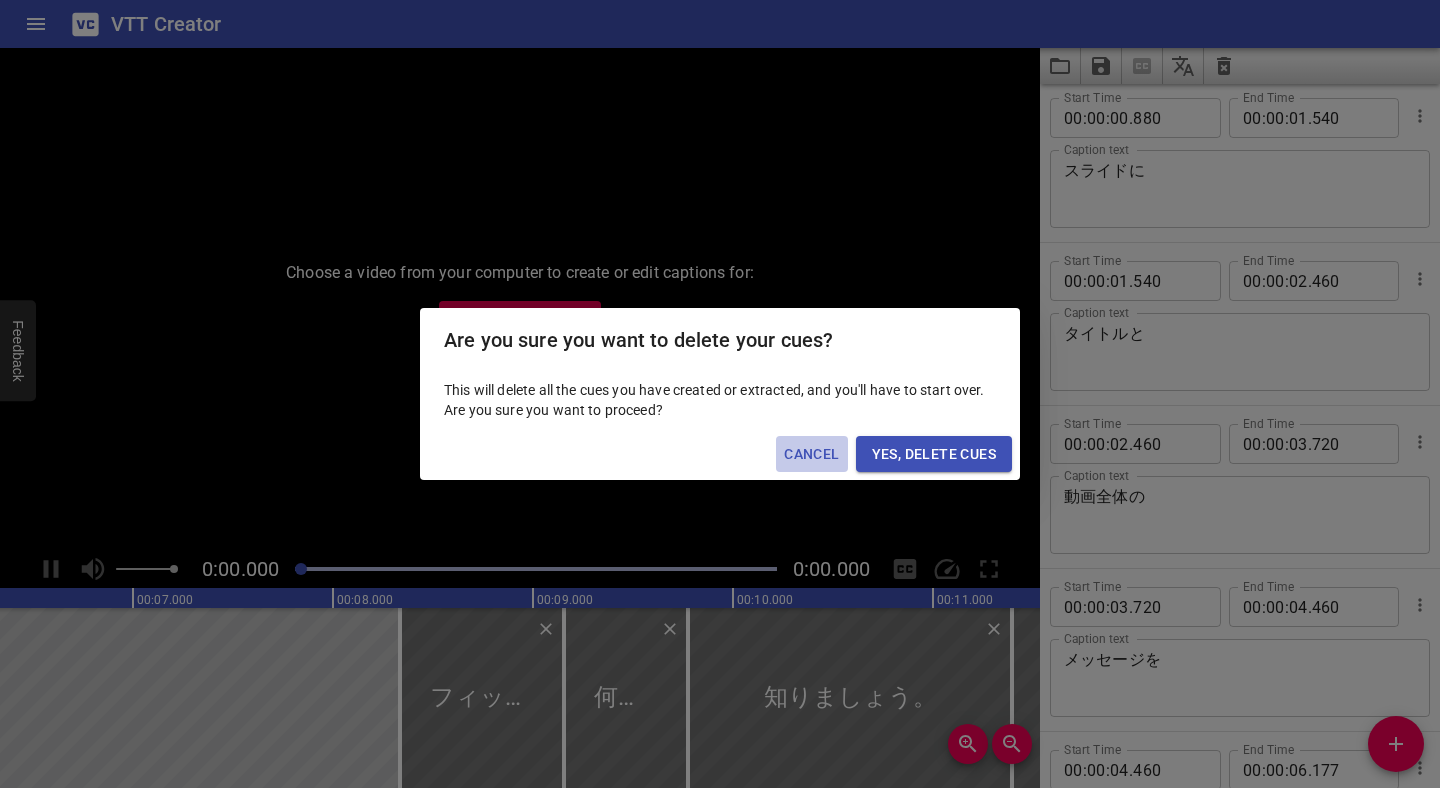 click on "Cancel" at bounding box center [811, 454] 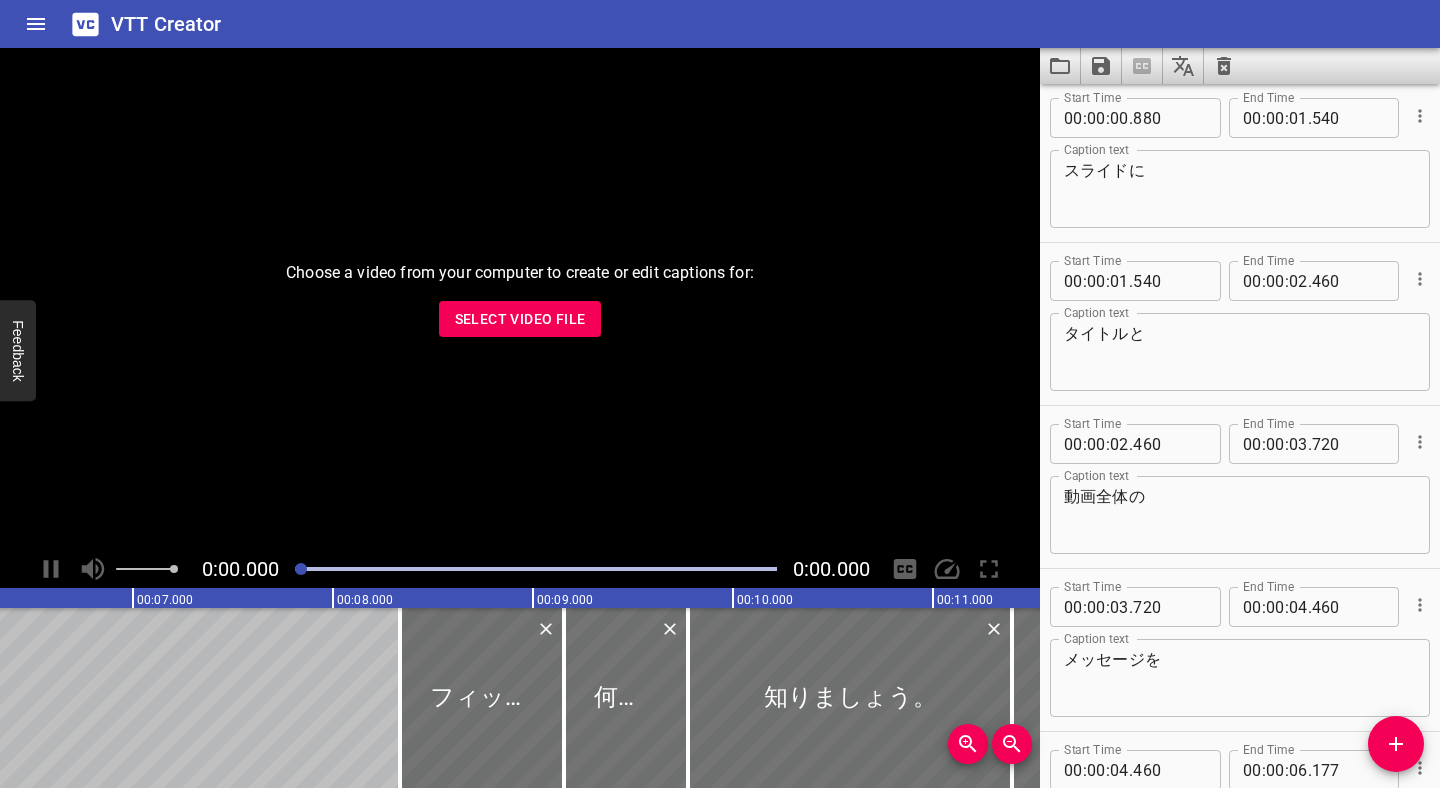 click on "Start Time 00 : 00 : 02 . 460 Start Time End Time 00 : 00 : 03 . 720 End Time" at bounding box center [1240, 442] 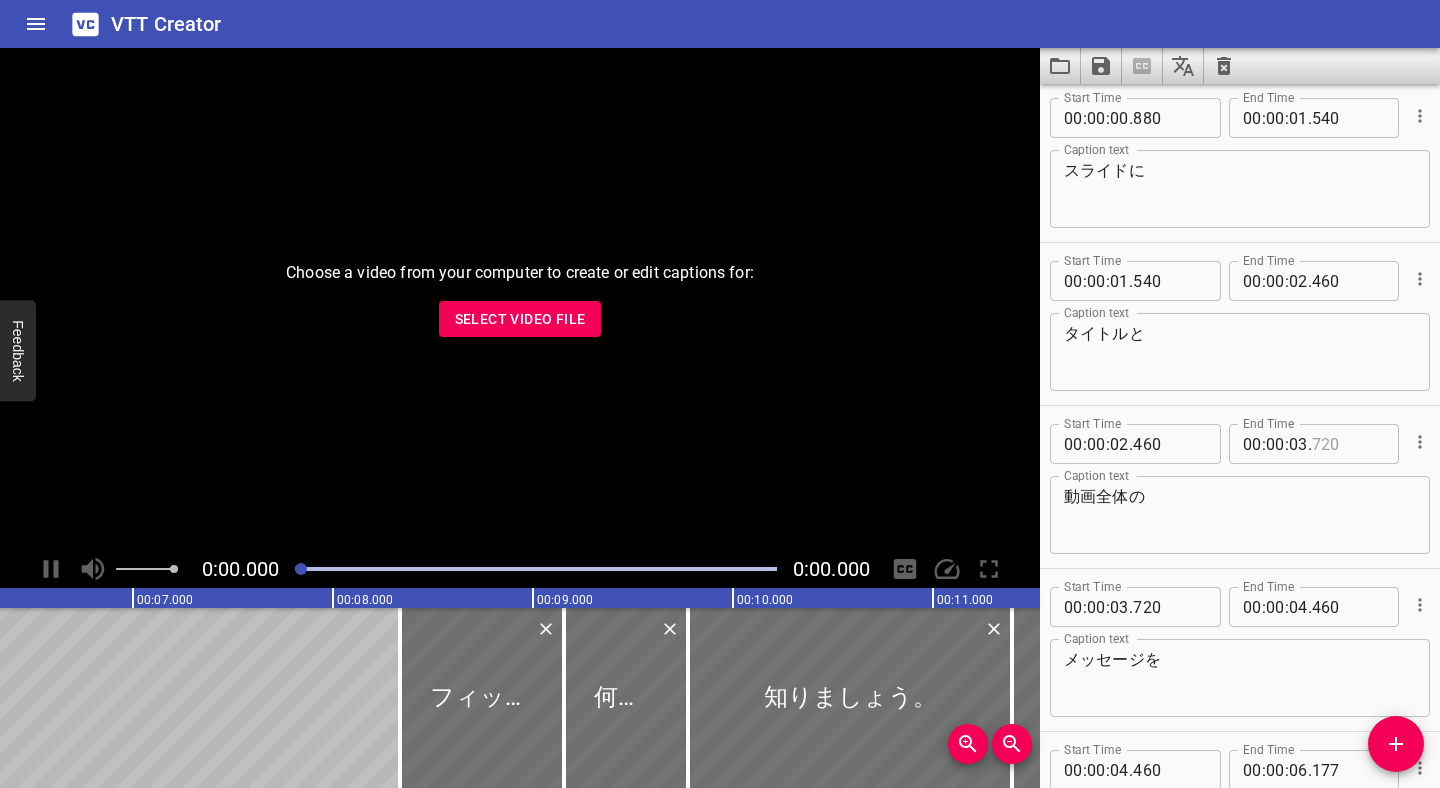 click at bounding box center [1348, 444] 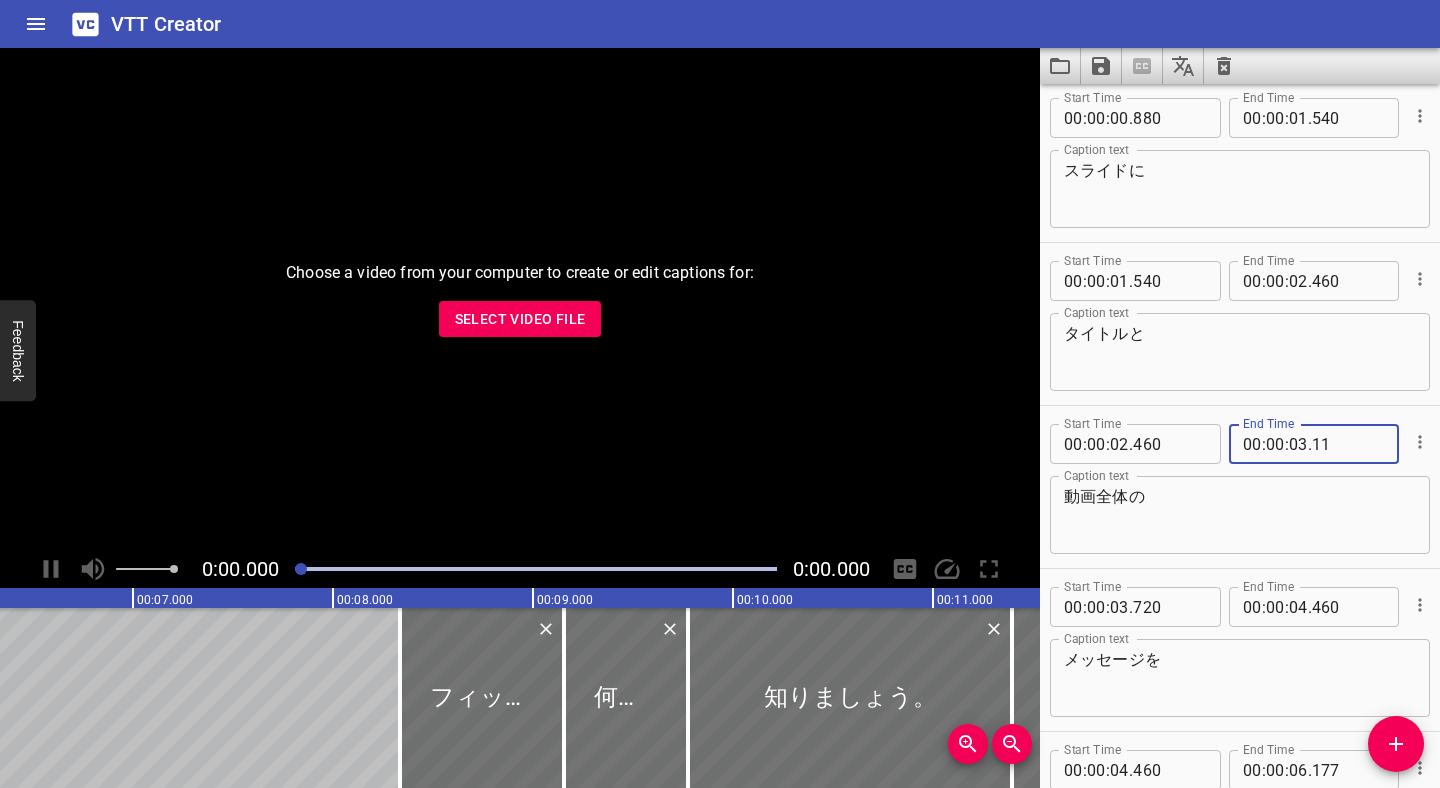 type on "011" 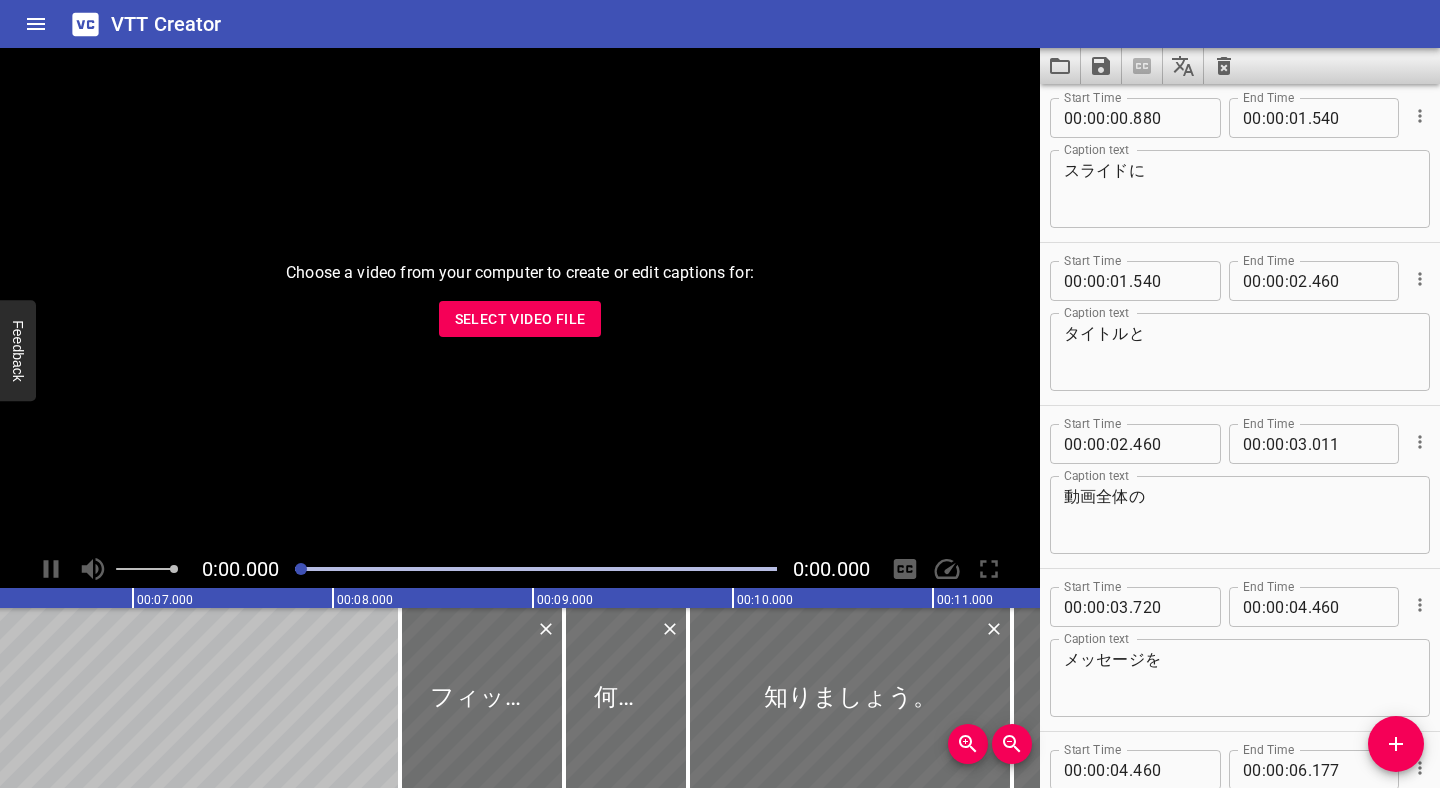 click on "Start Time 00 : 00 : 02 . 460 Start Time End Time 00 : 00 : 03 . 011 End Time Caption text 動画全体の Caption text" at bounding box center [1240, 487] 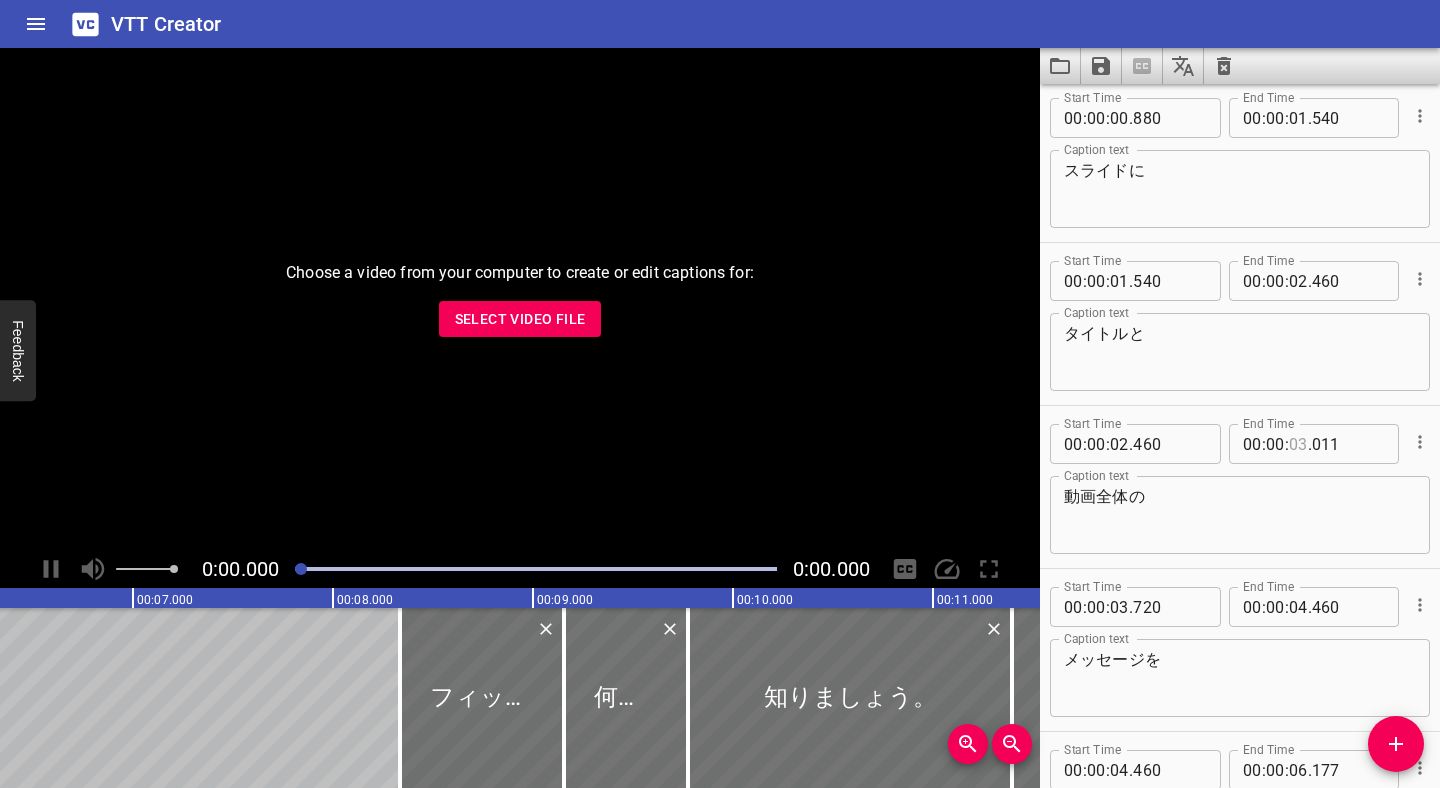 click at bounding box center [1298, 444] 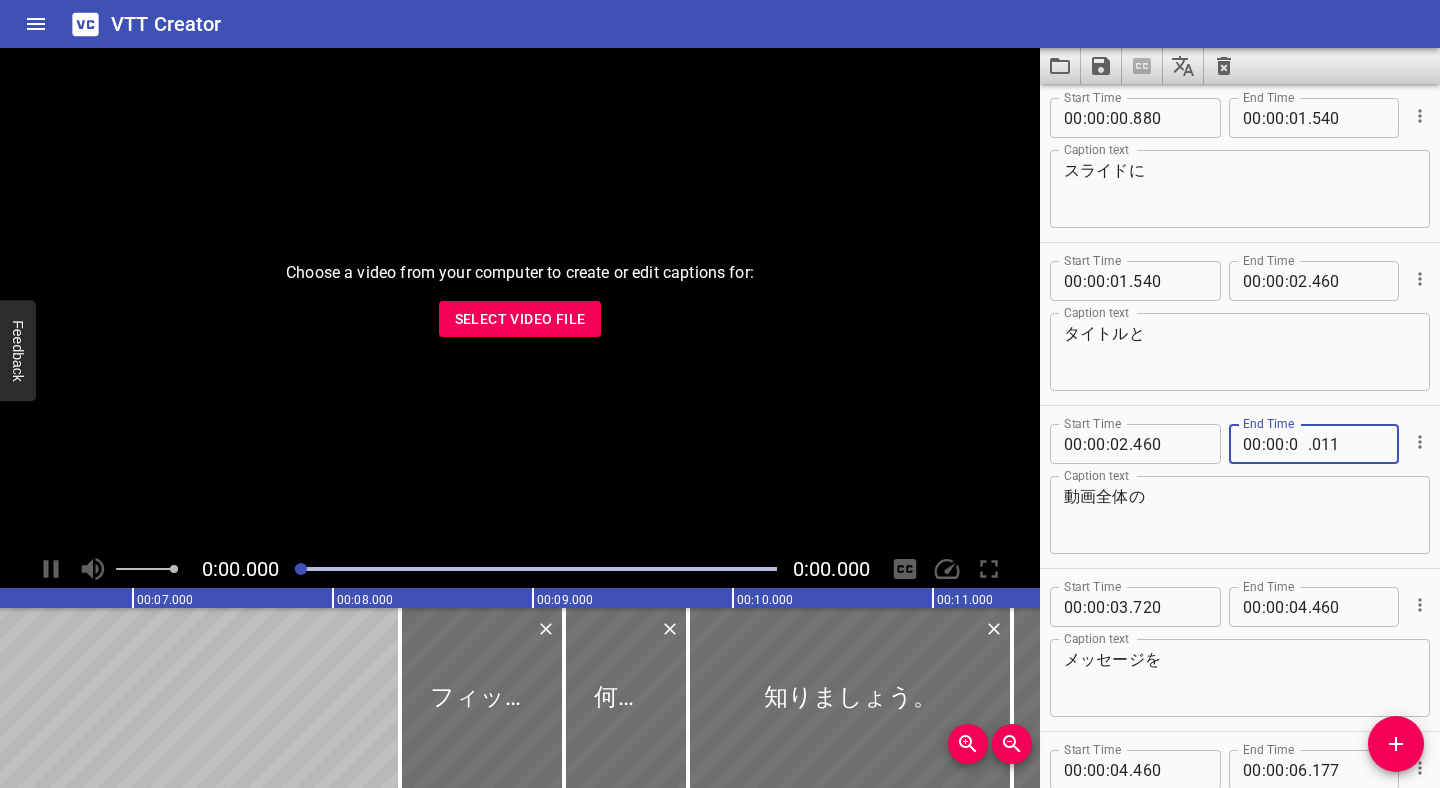 type on "03" 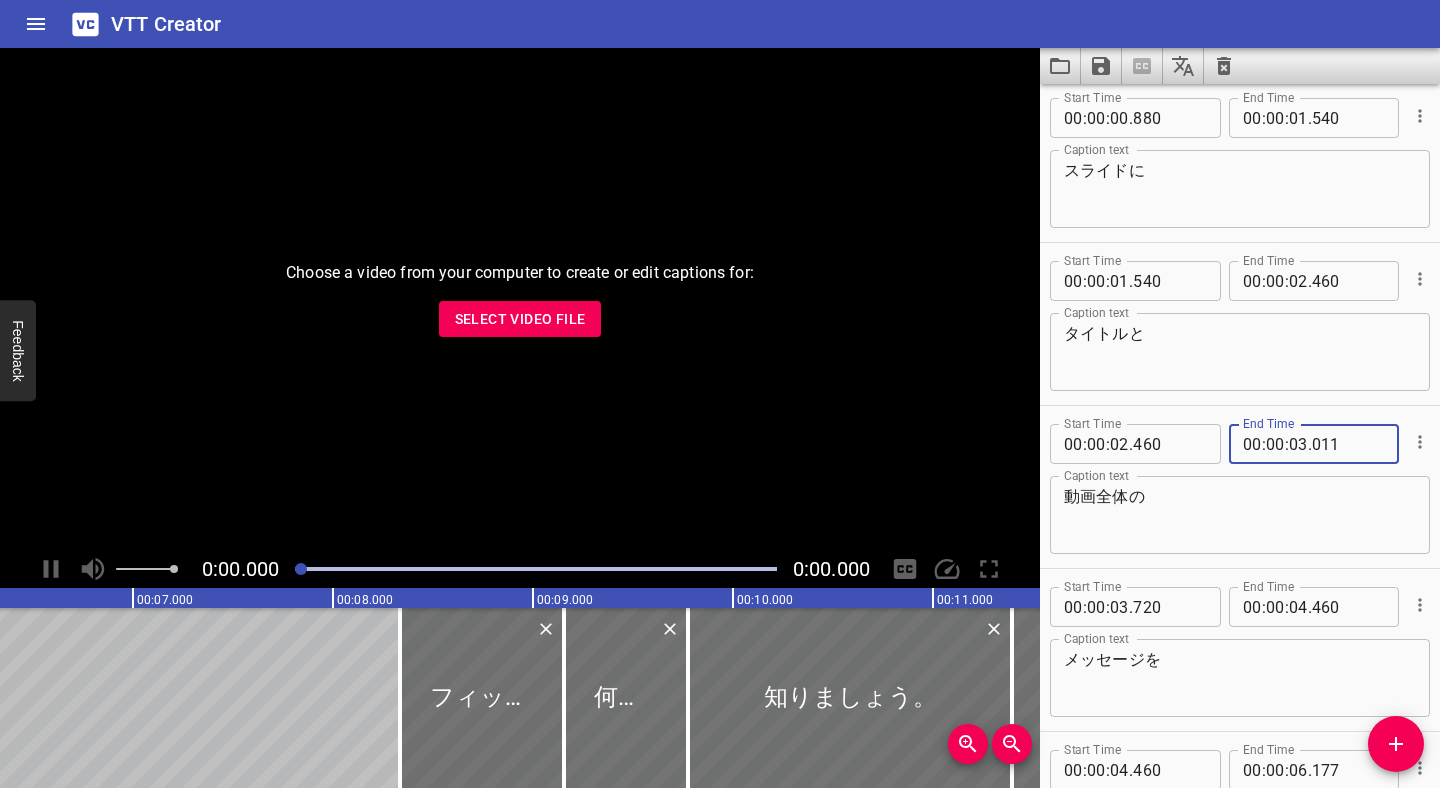 type 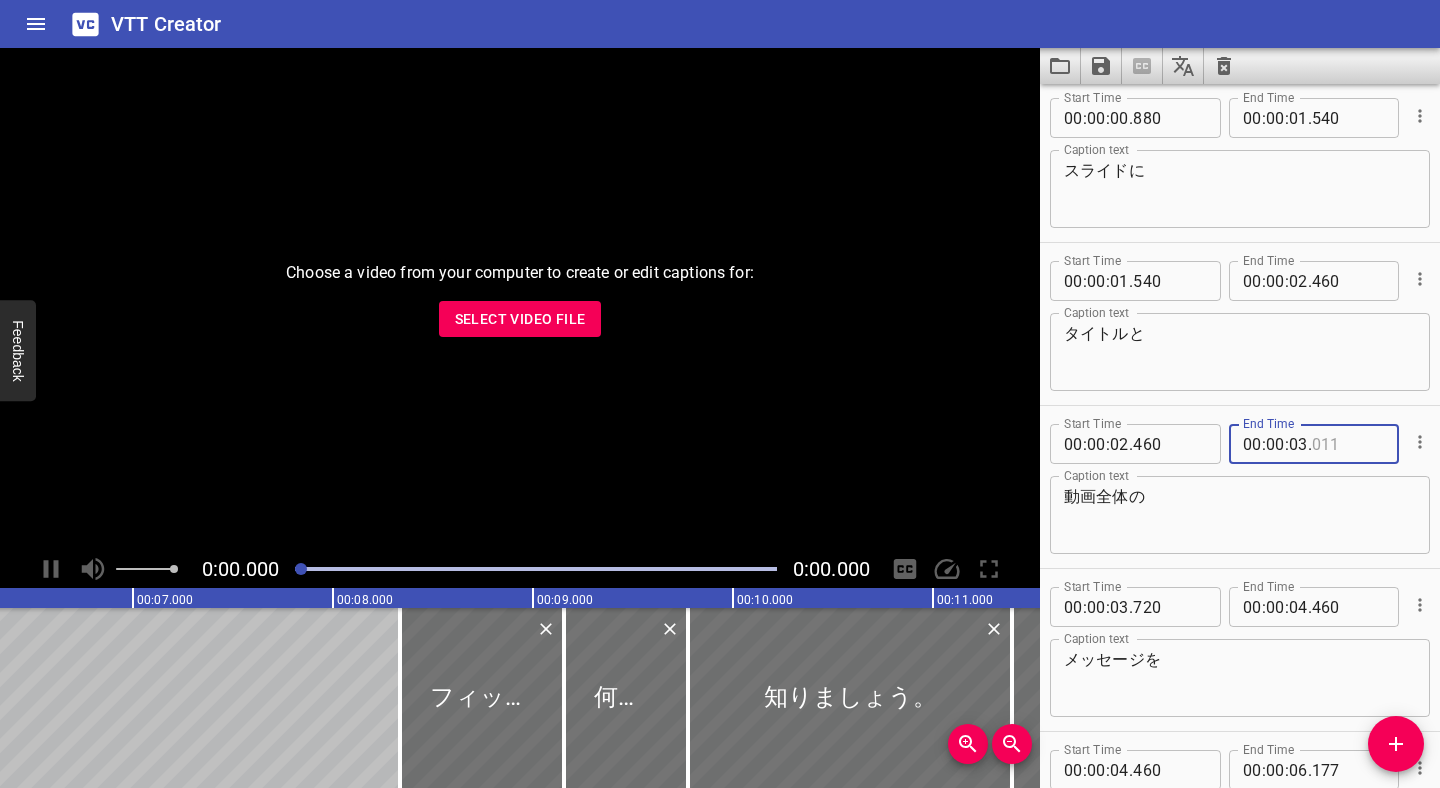 type 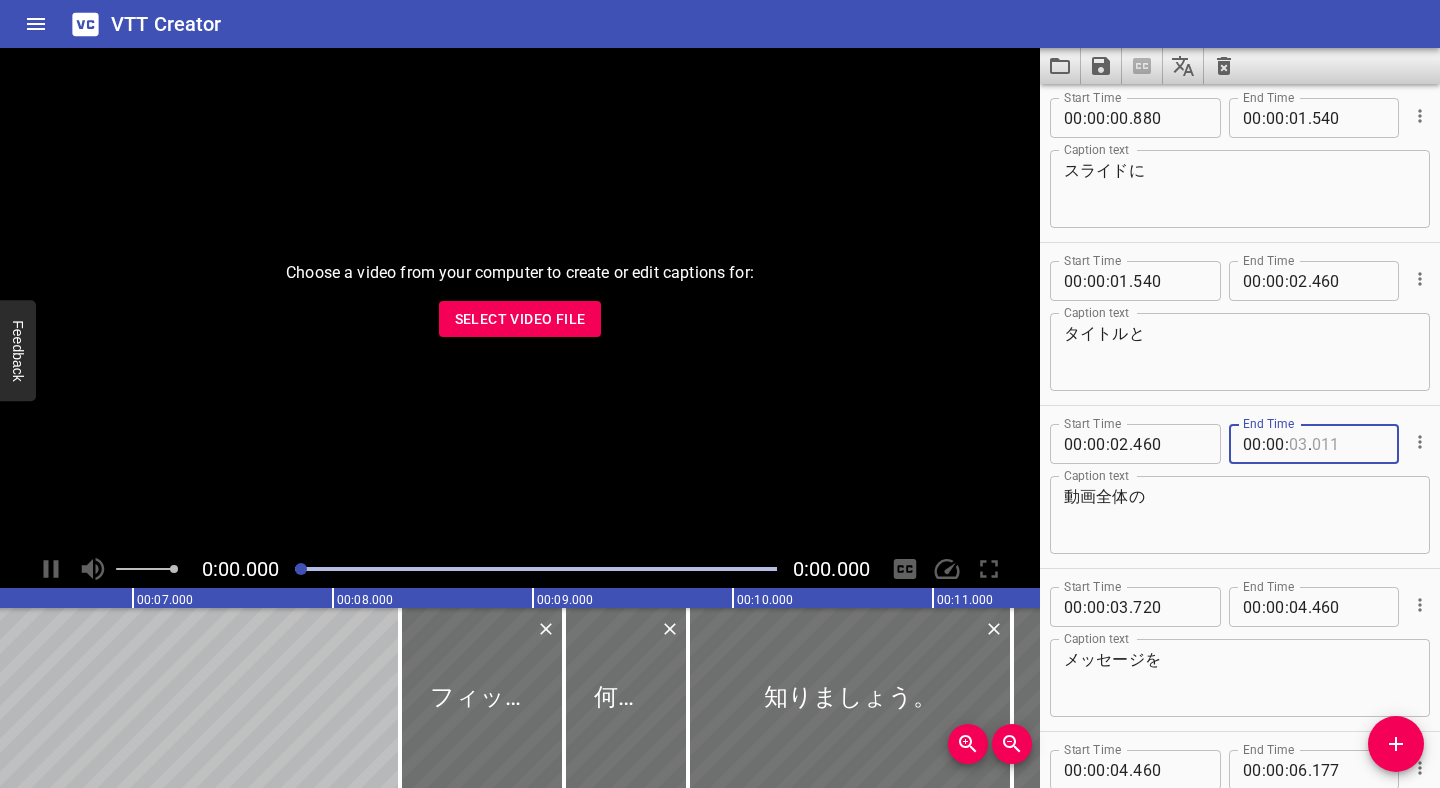 type 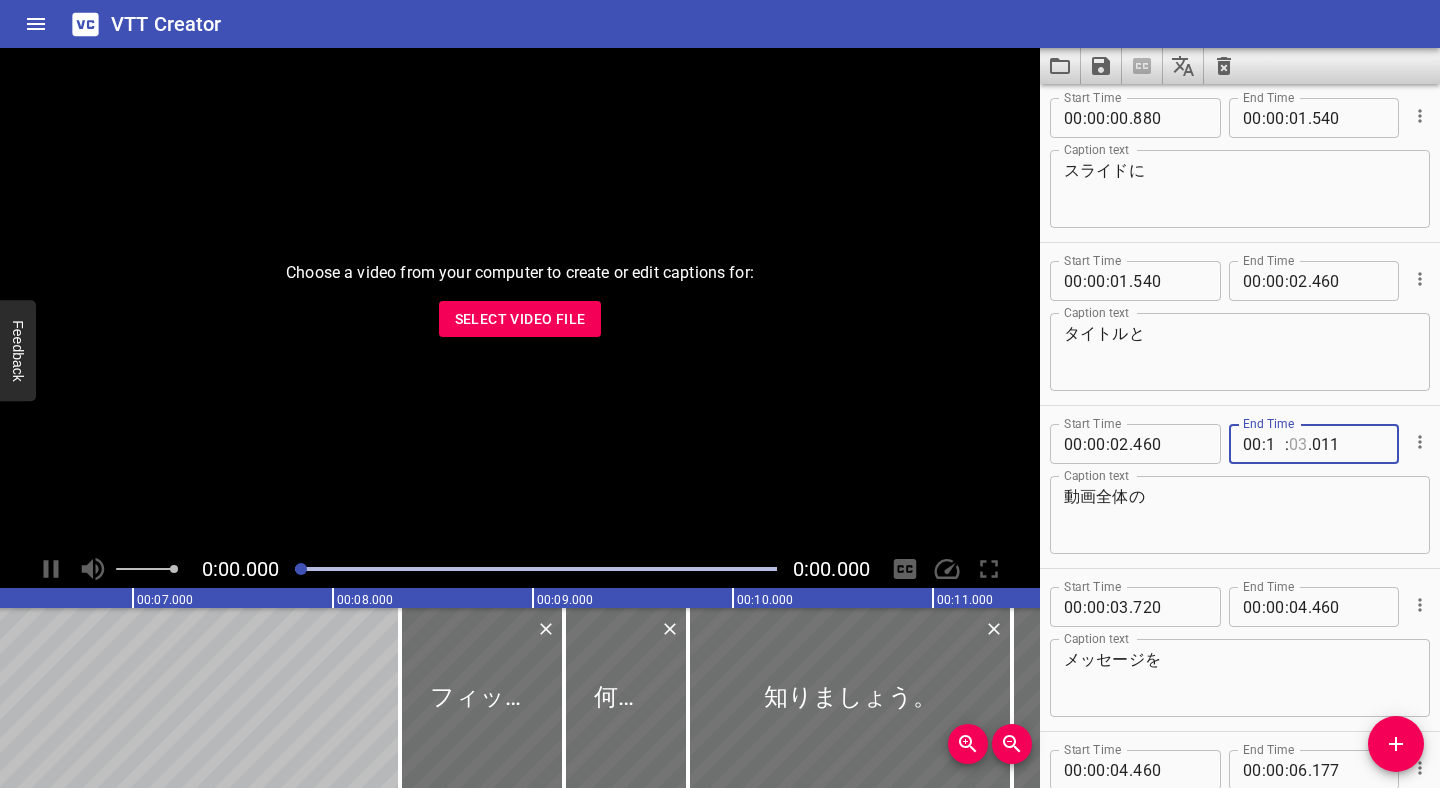 type on "11" 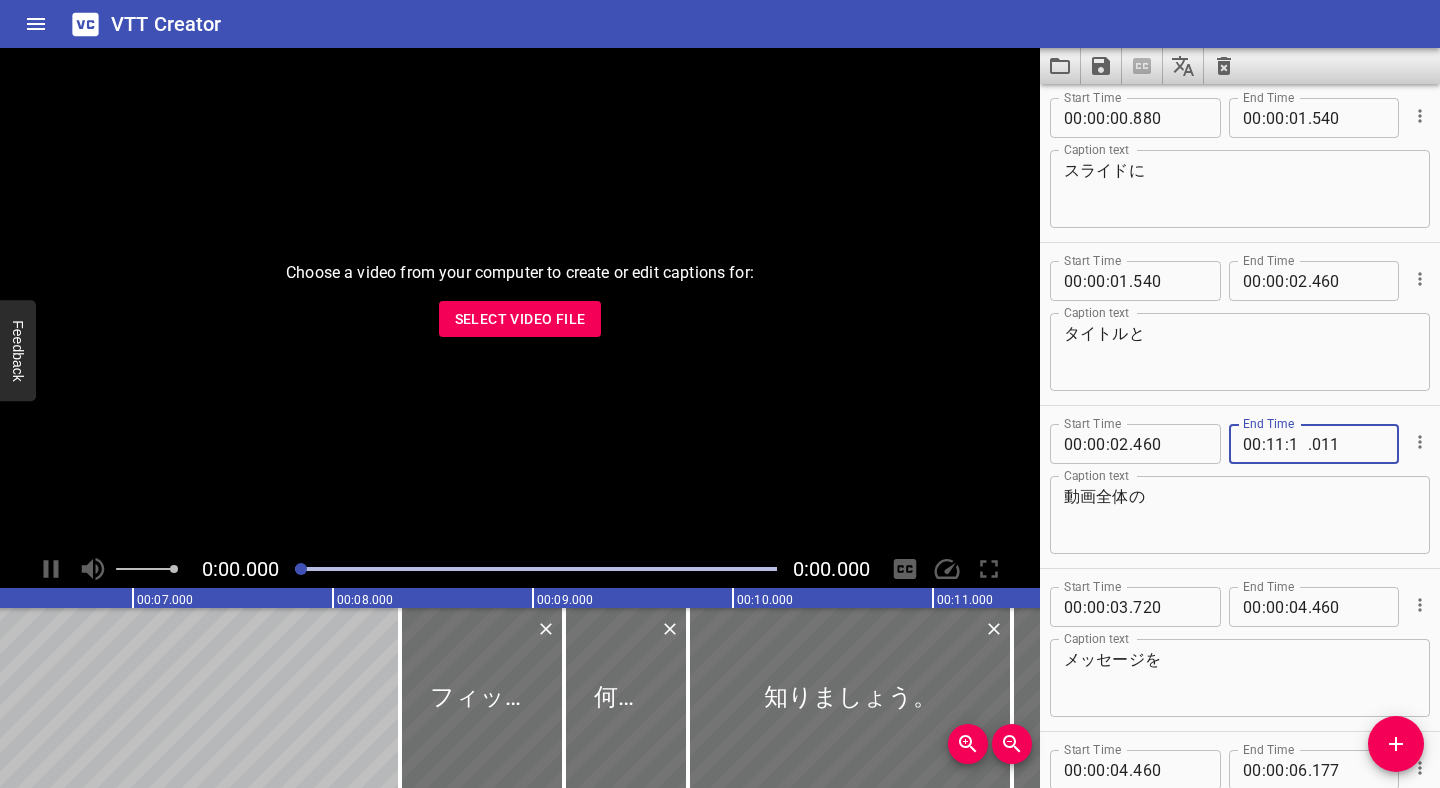 type on "11" 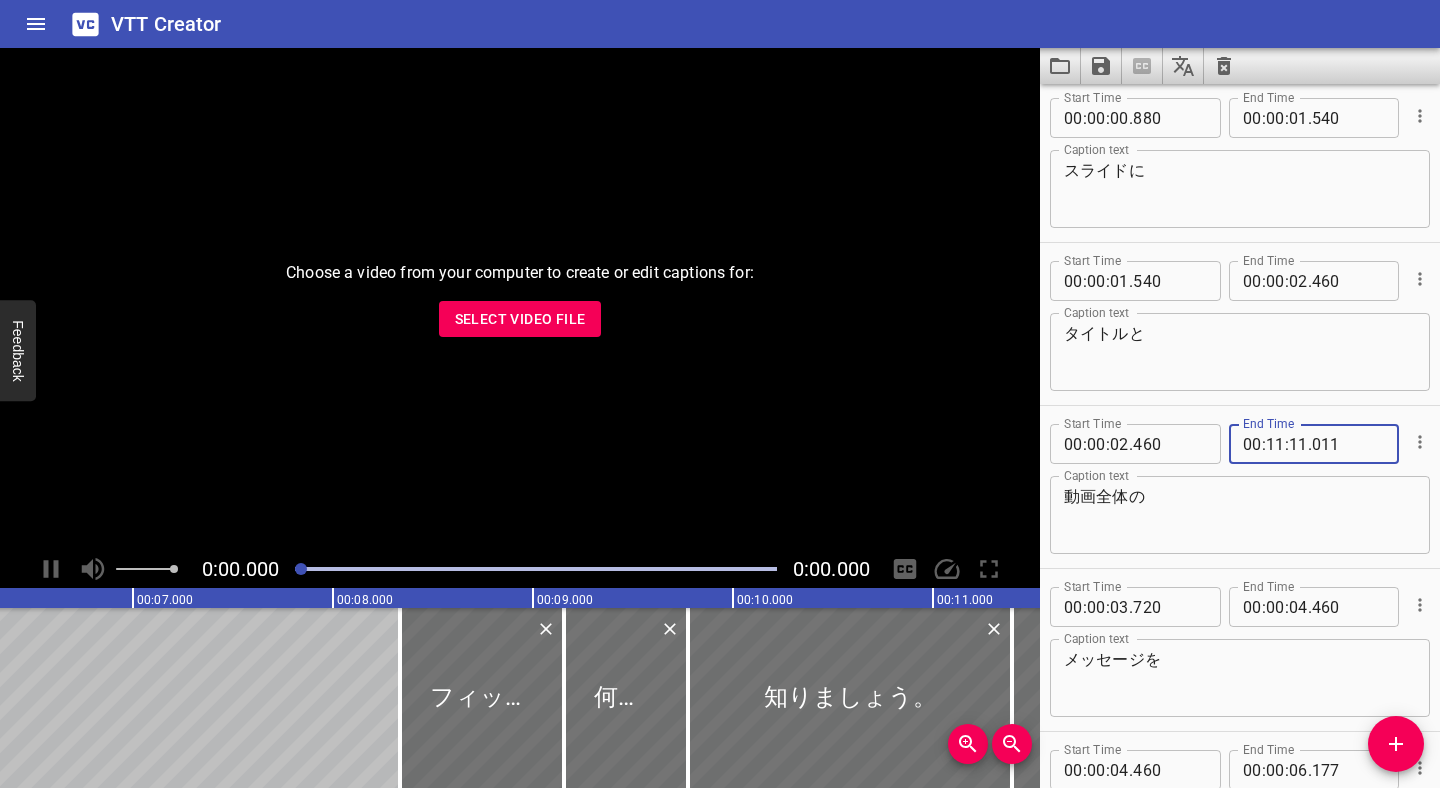 type on "[DATE]" 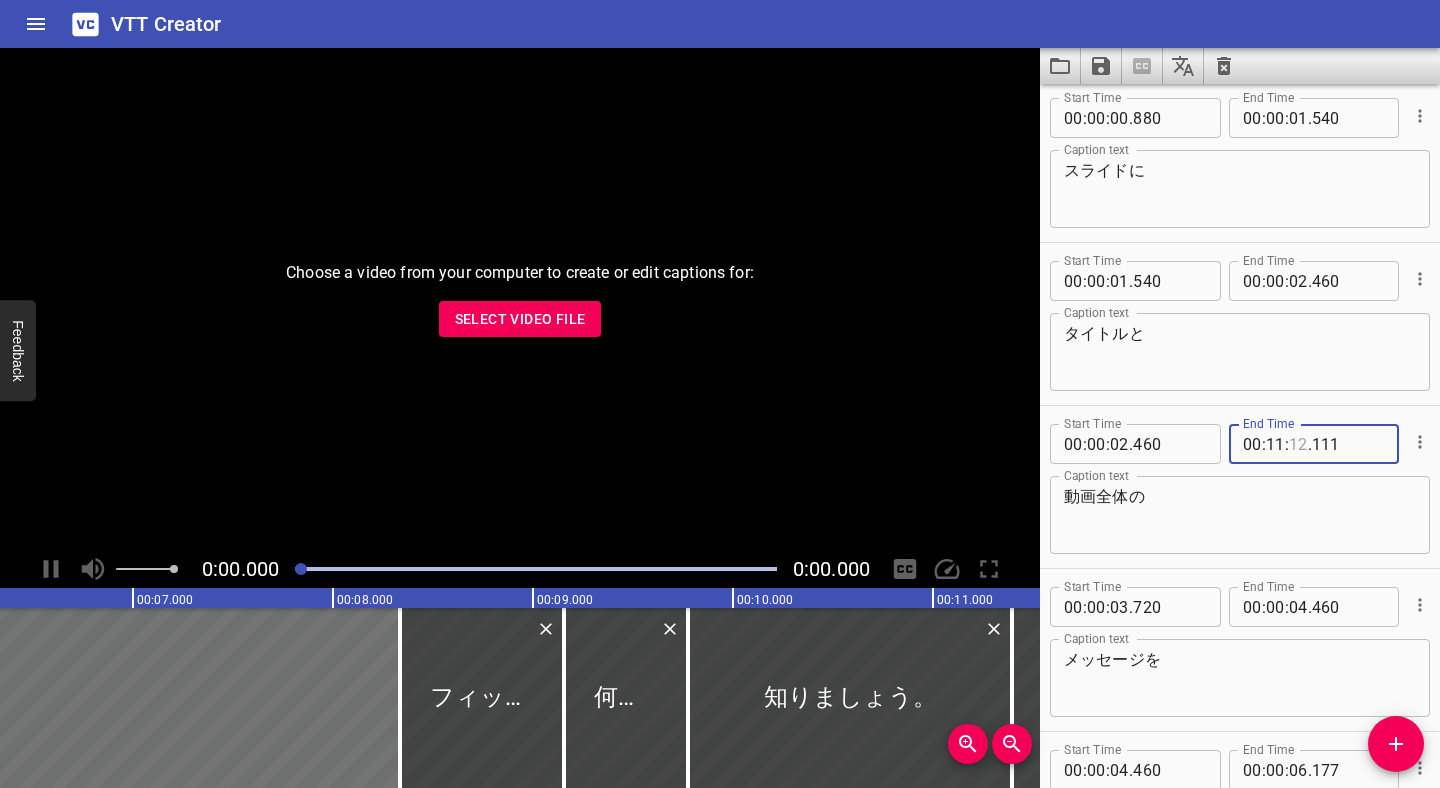 click on "Start Time 00 : 00 : 02 . 460 Start Time End Time 00 : 11 : . 111 End Time Caption text 動画全体の Caption text" at bounding box center (1240, 487) 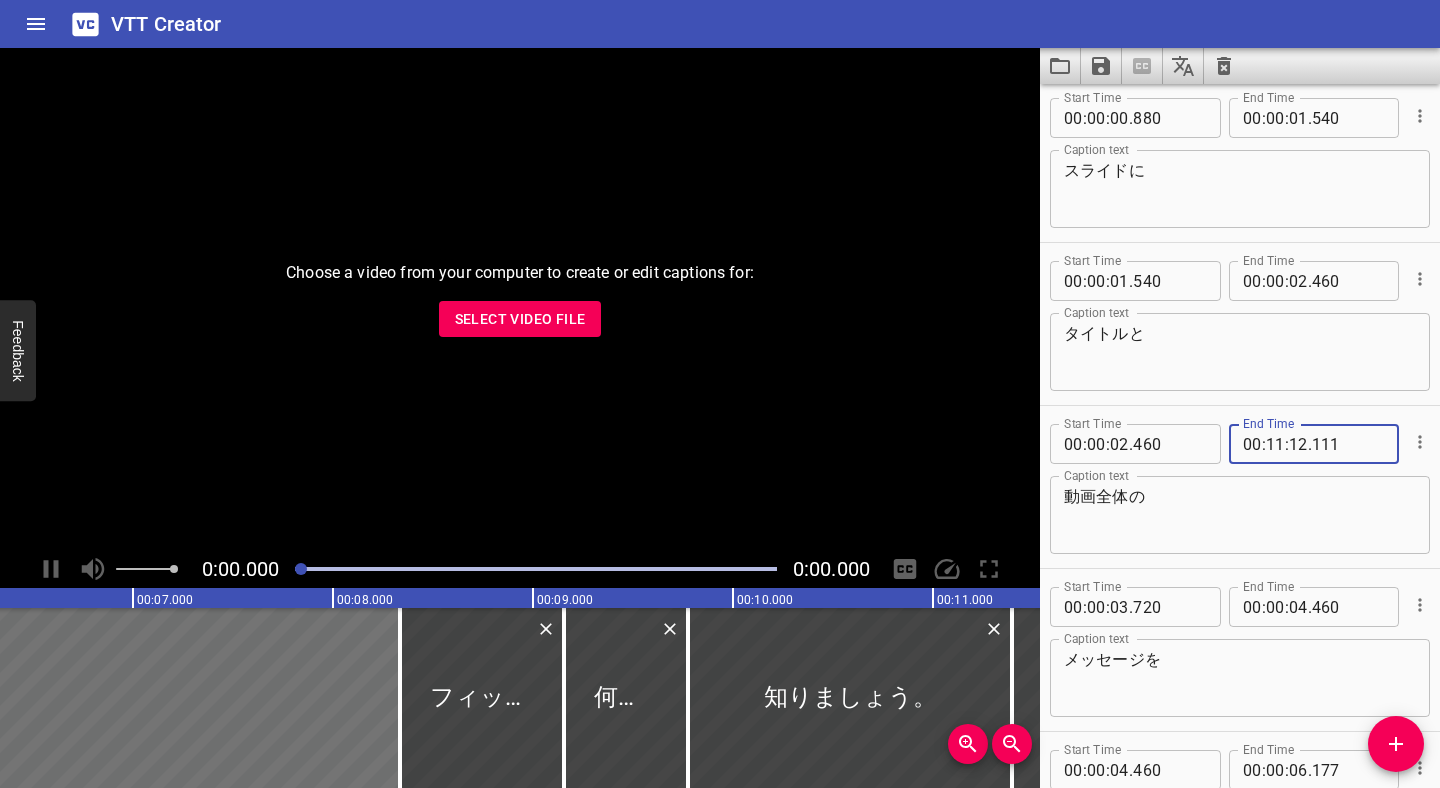 click on "Start Time 00 : 00 : 02 . 460 Start Time End Time 00 : 11 : 12 . 111 End Time Caption text 動画全体の Caption text" at bounding box center (1240, 487) 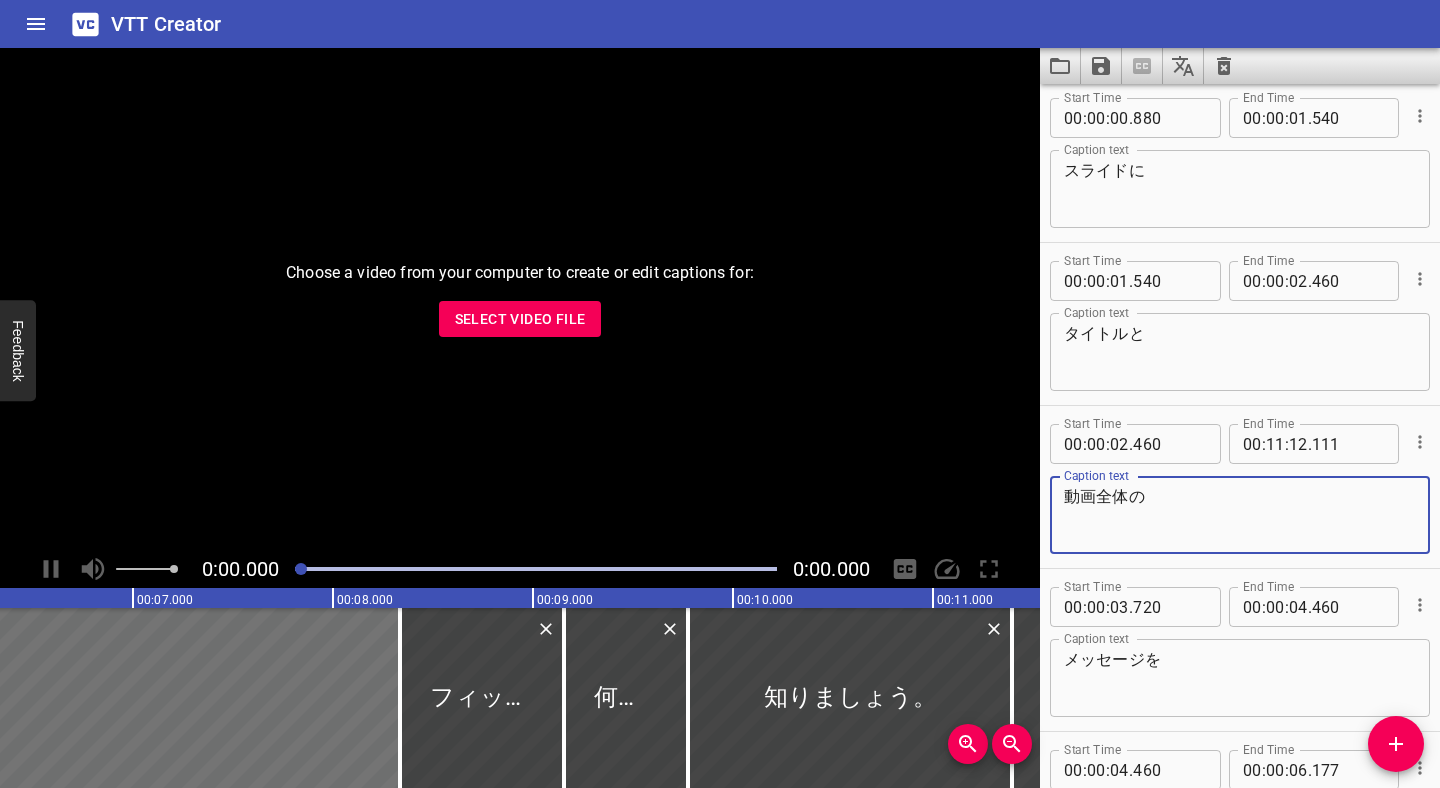 click on "動画全体の" at bounding box center (1240, 515) 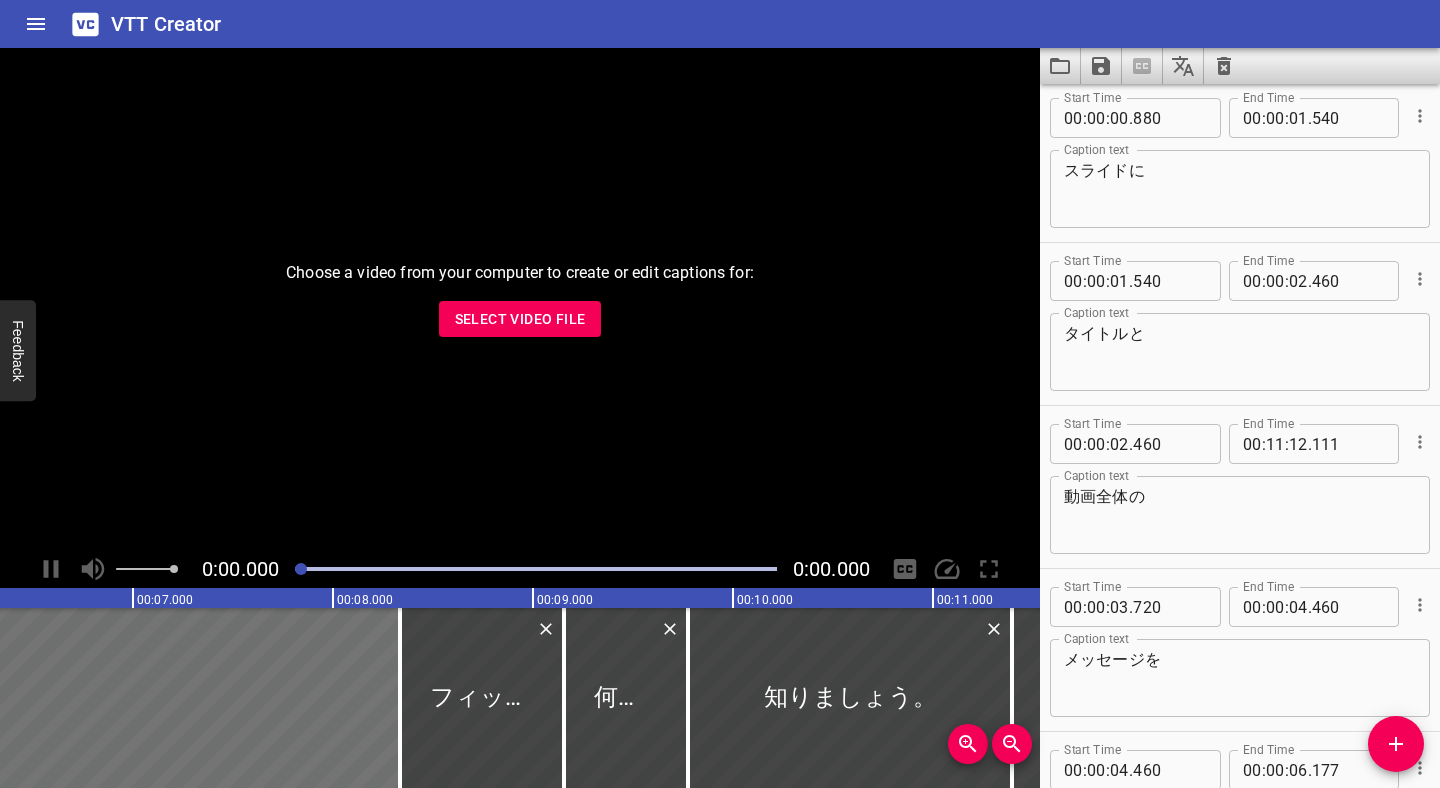 click on "00 : 00 : 04 . 460" at bounding box center (1314, 607) 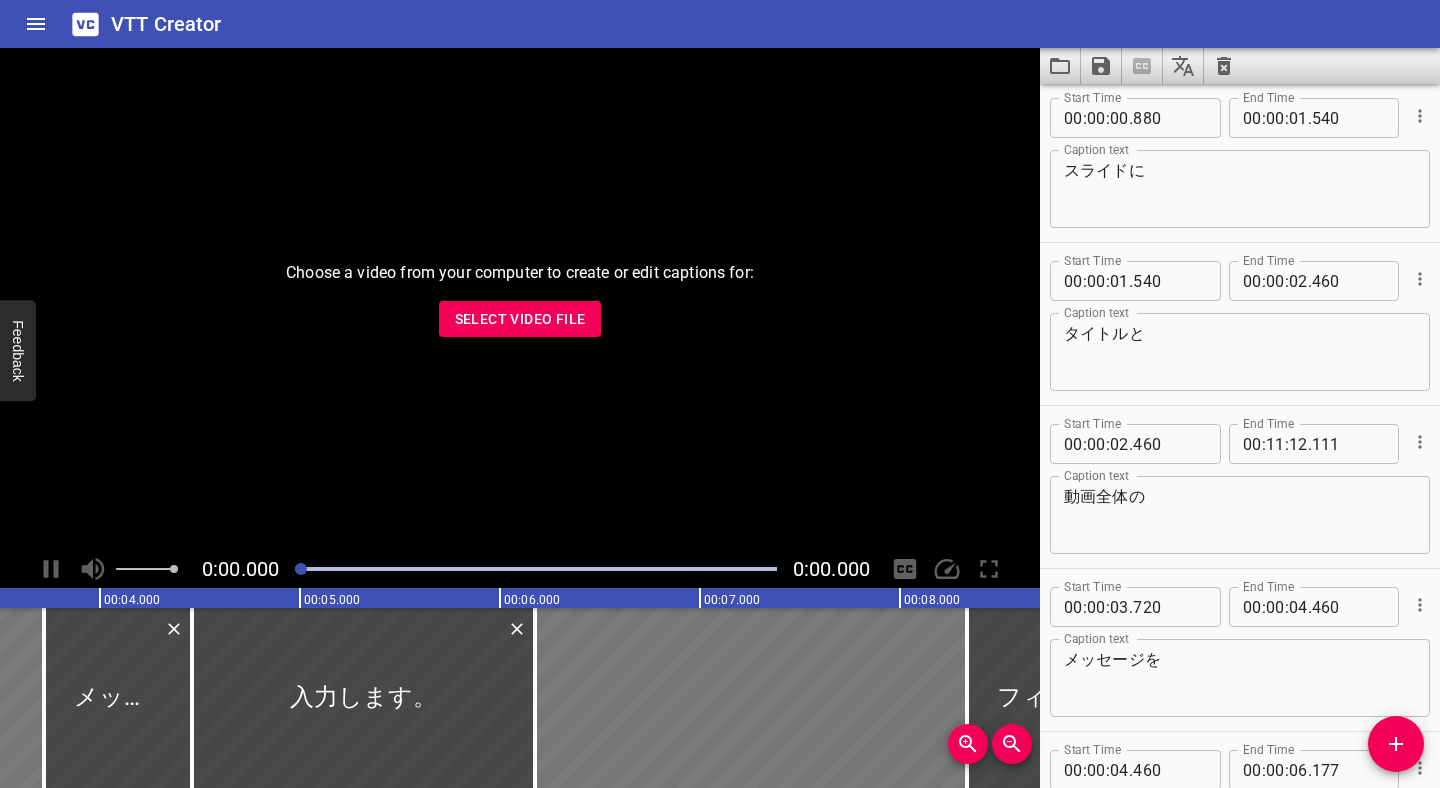 scroll, scrollTop: 0, scrollLeft: 491, axis: horizontal 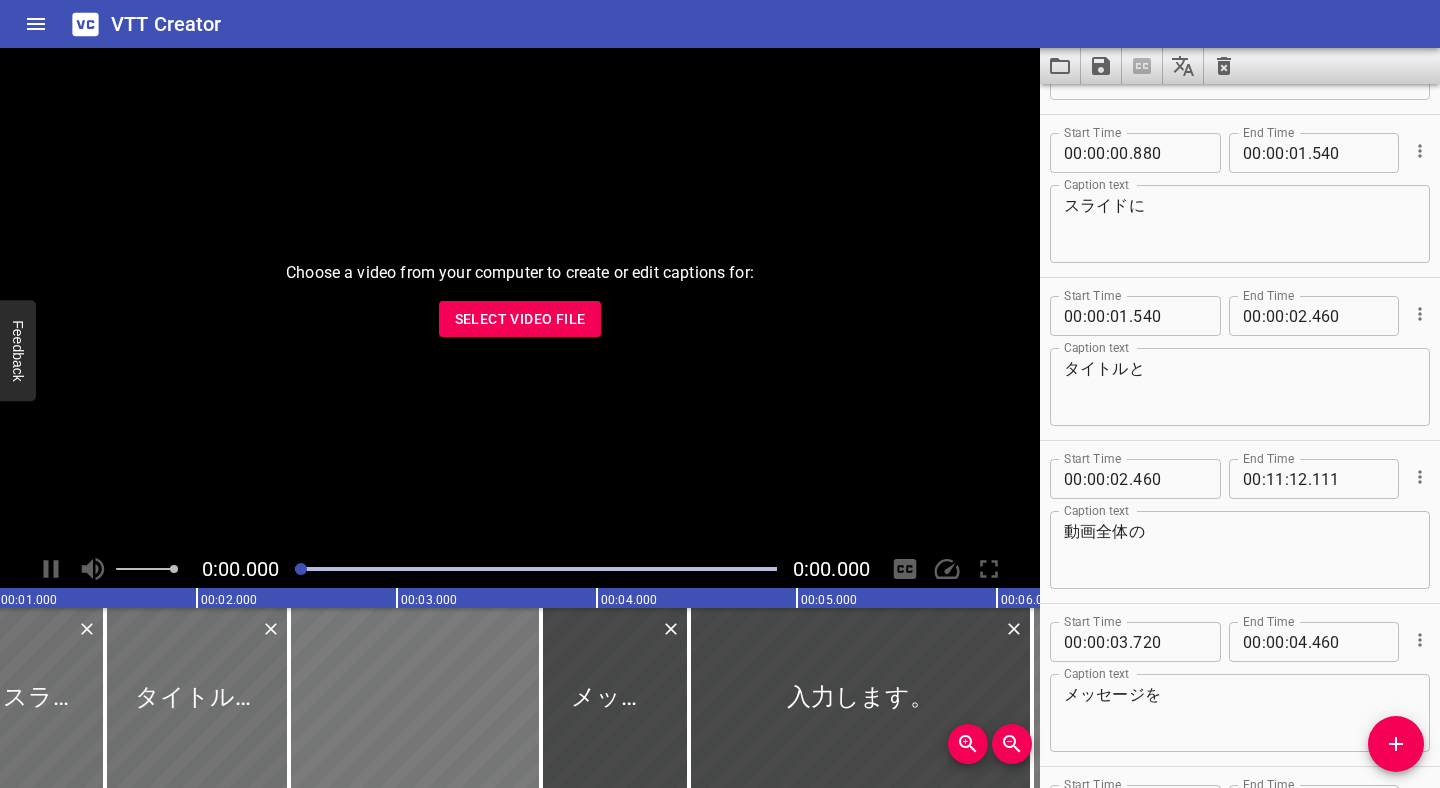 click at bounding box center (67254, 698) 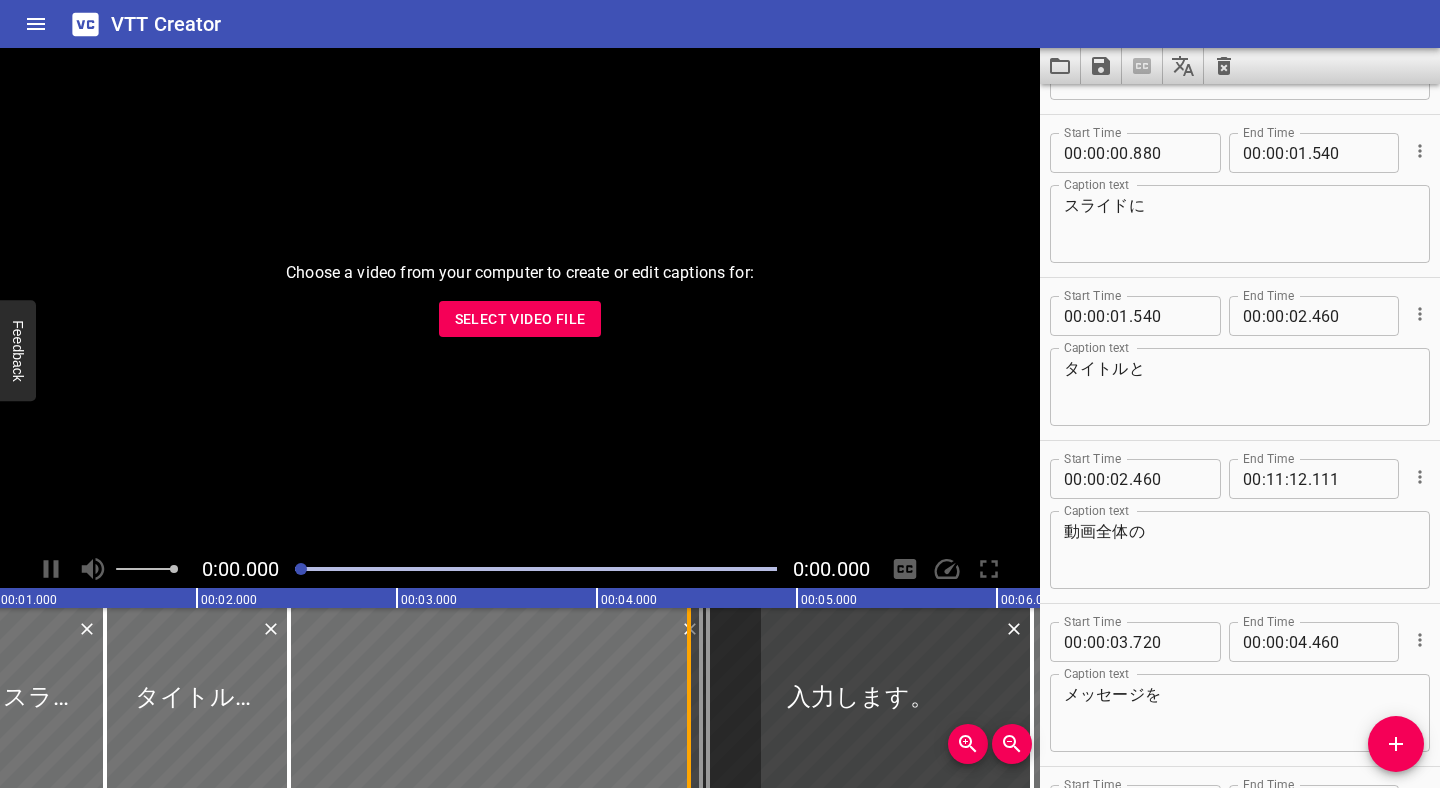 drag, startPoint x: 540, startPoint y: 679, endPoint x: 696, endPoint y: 679, distance: 156 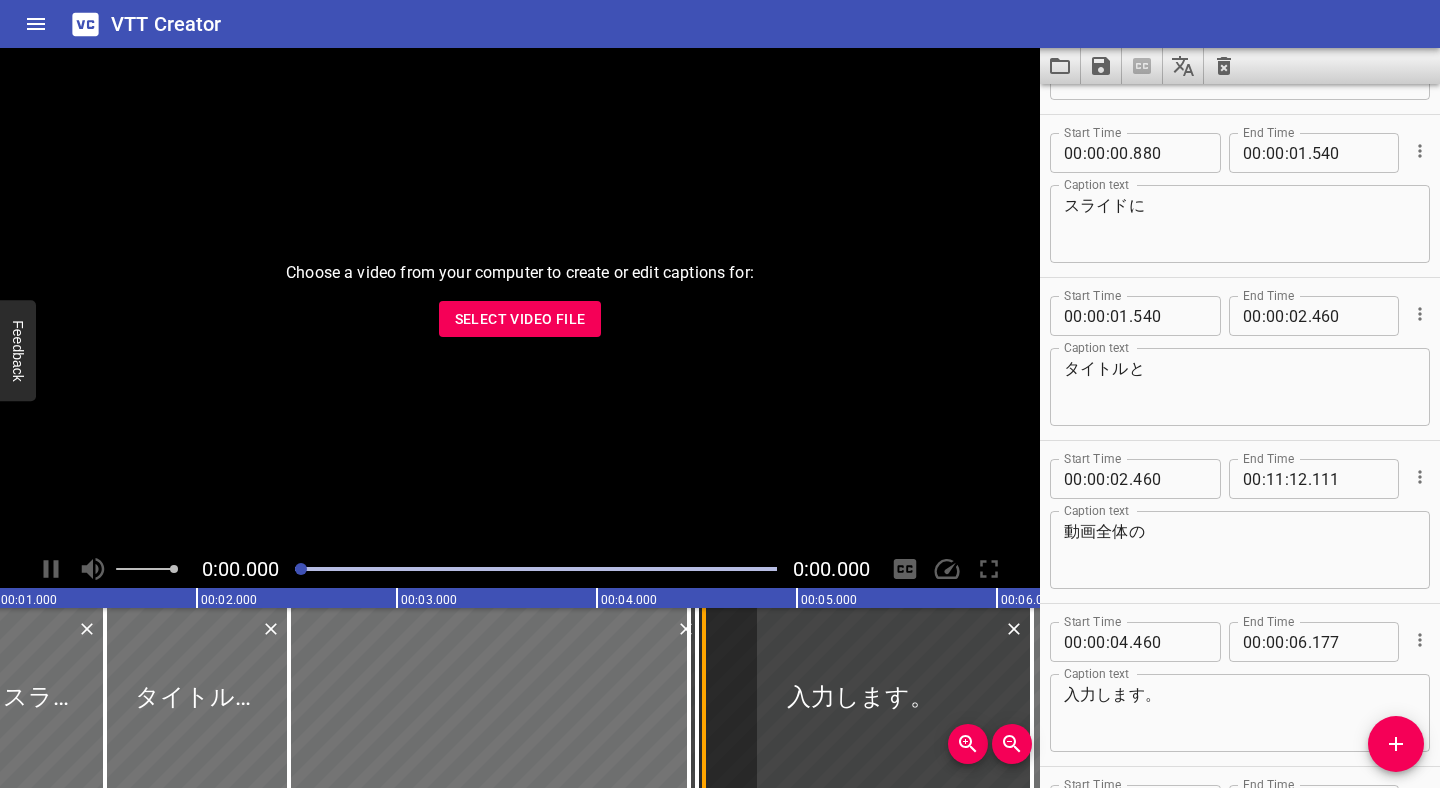 drag, startPoint x: 696, startPoint y: 679, endPoint x: 821, endPoint y: 677, distance: 125.016 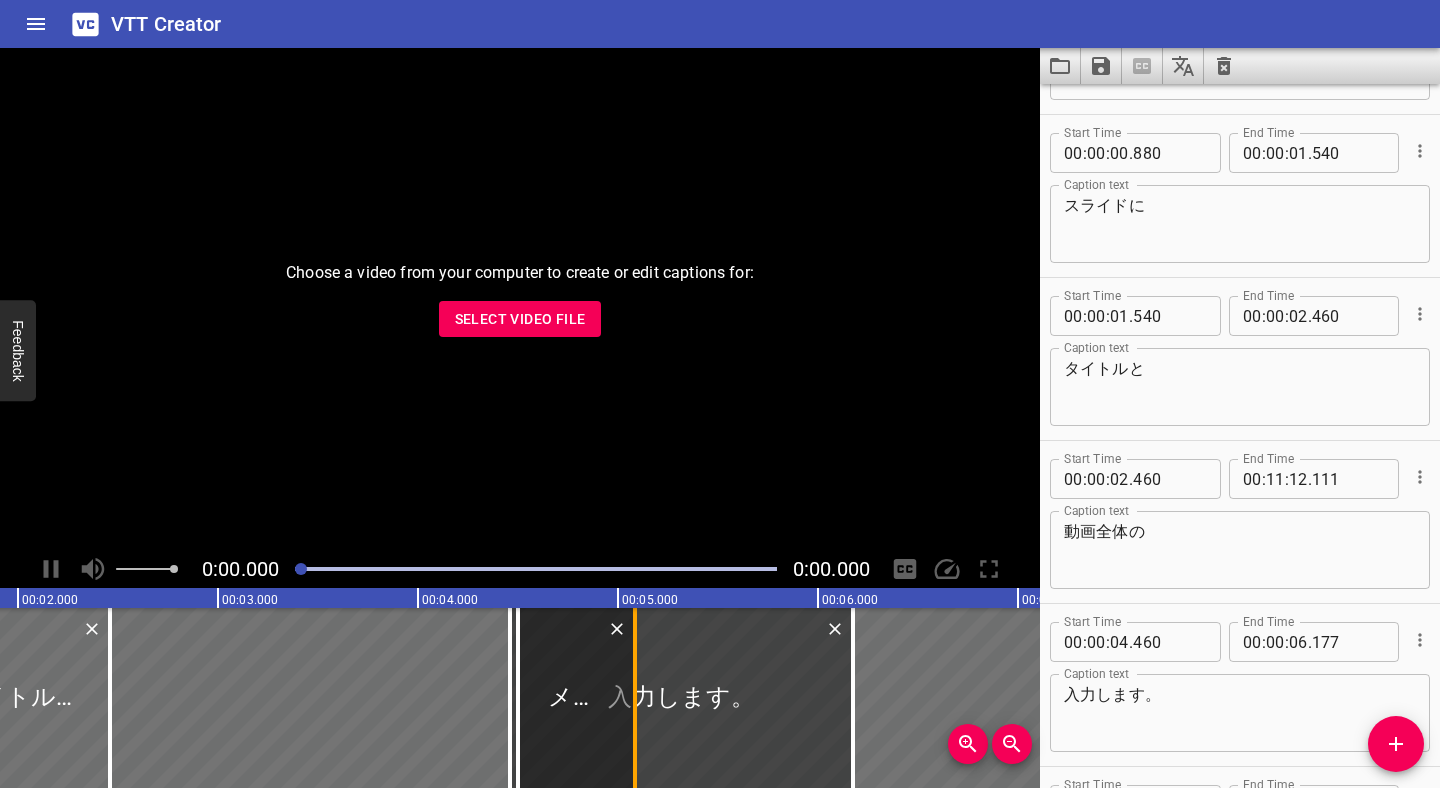 scroll, scrollTop: 0, scrollLeft: 409, axis: horizontal 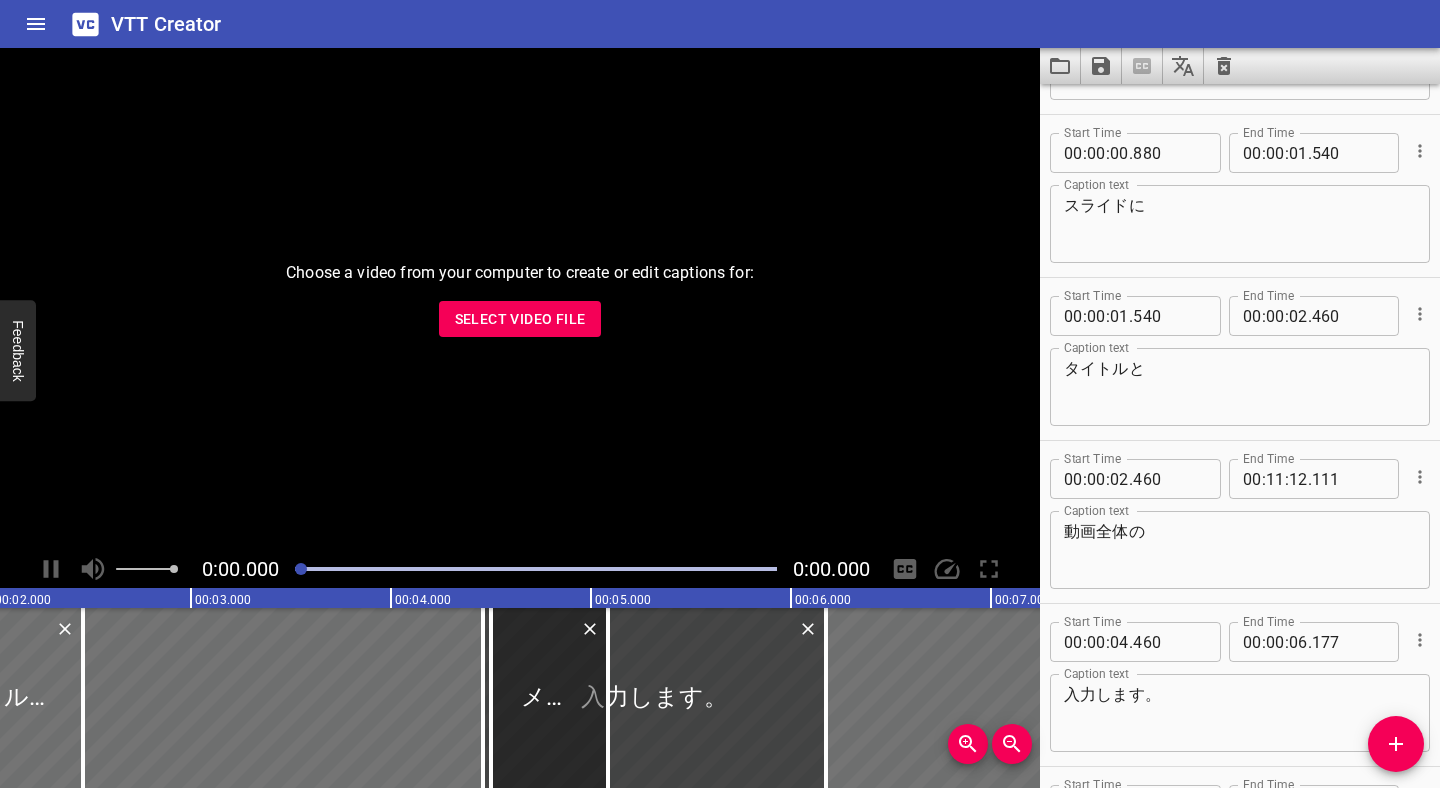 click on "動画全体の Caption text" at bounding box center (1240, 550) 